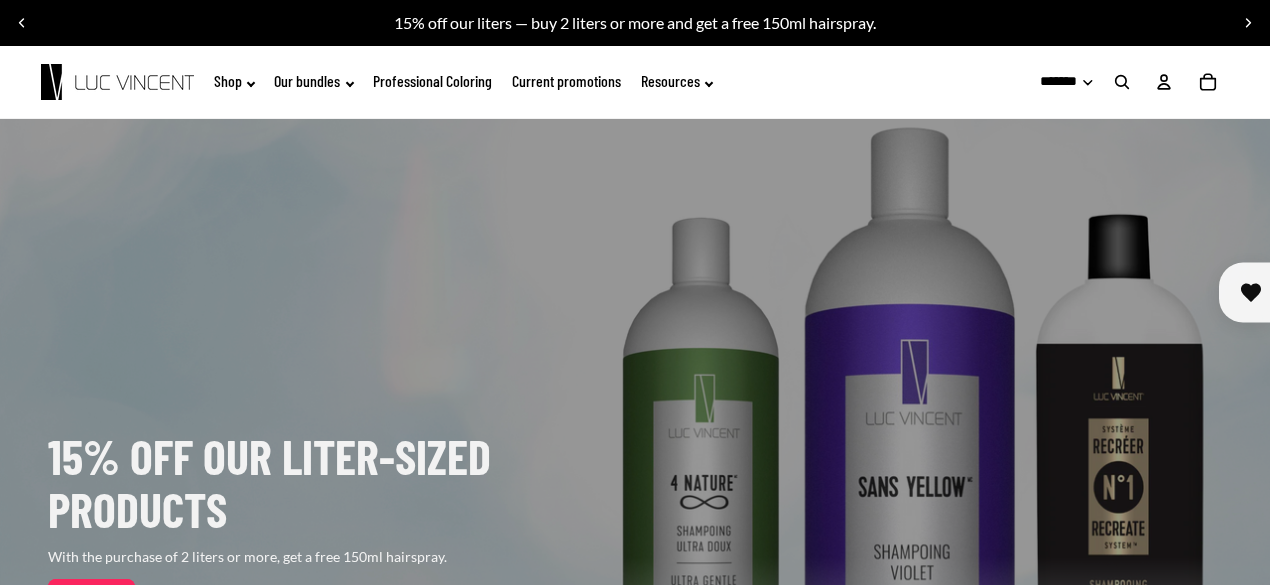 scroll, scrollTop: 0, scrollLeft: 0, axis: both 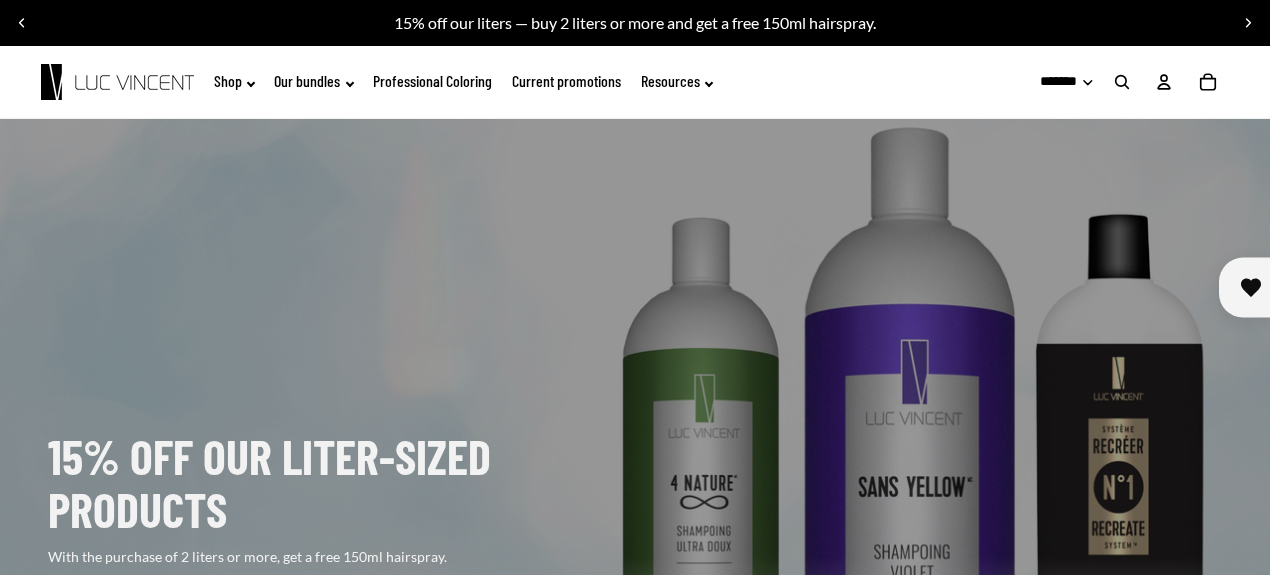 click on "Shop" 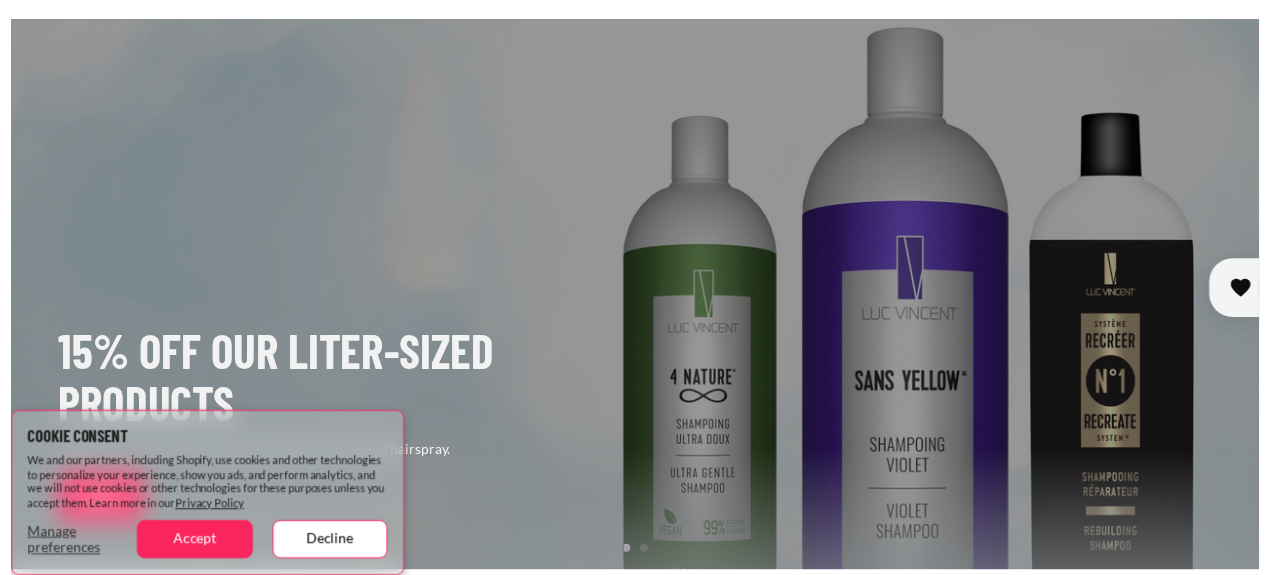 scroll, scrollTop: 200, scrollLeft: 0, axis: vertical 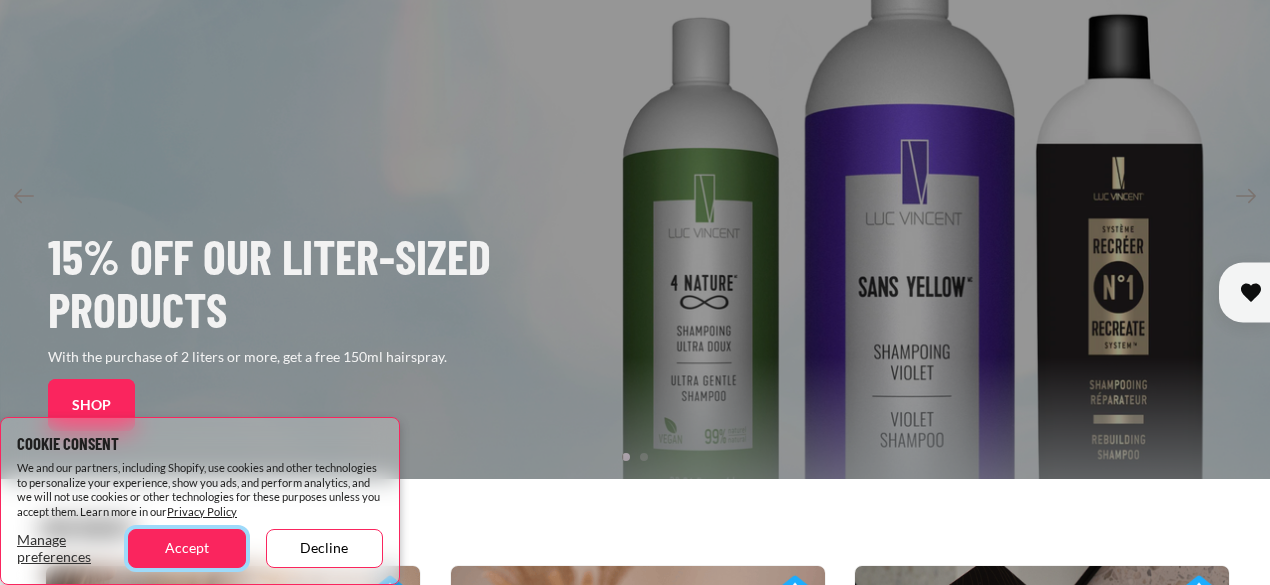 drag, startPoint x: 207, startPoint y: 550, endPoint x: 206, endPoint y: 540, distance: 10.049875 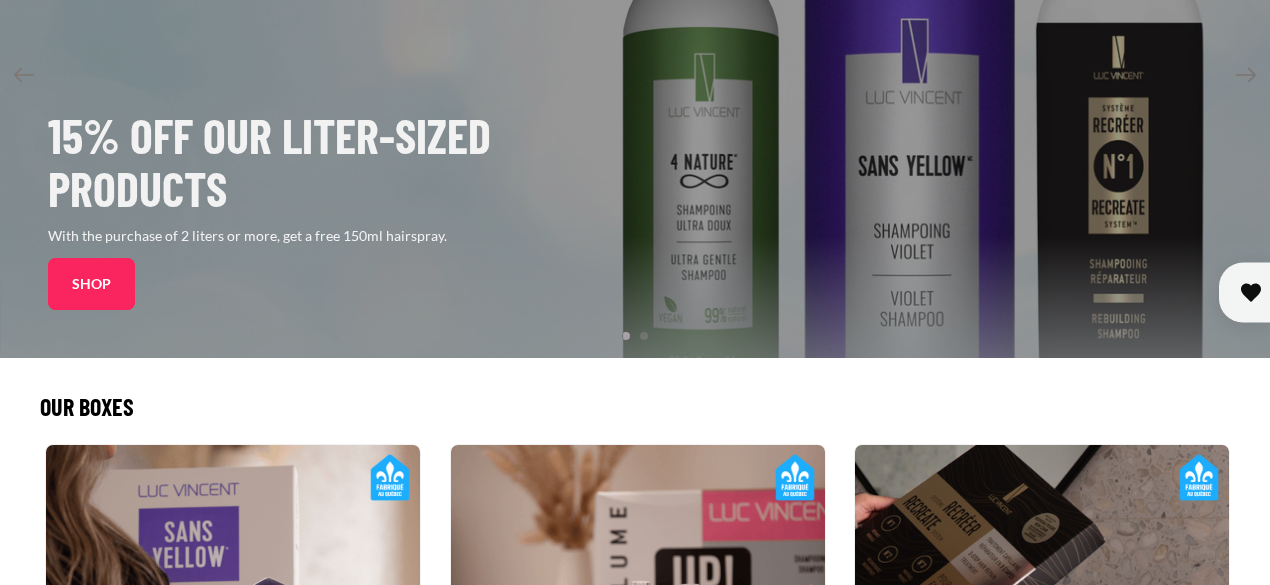 scroll, scrollTop: 500, scrollLeft: 0, axis: vertical 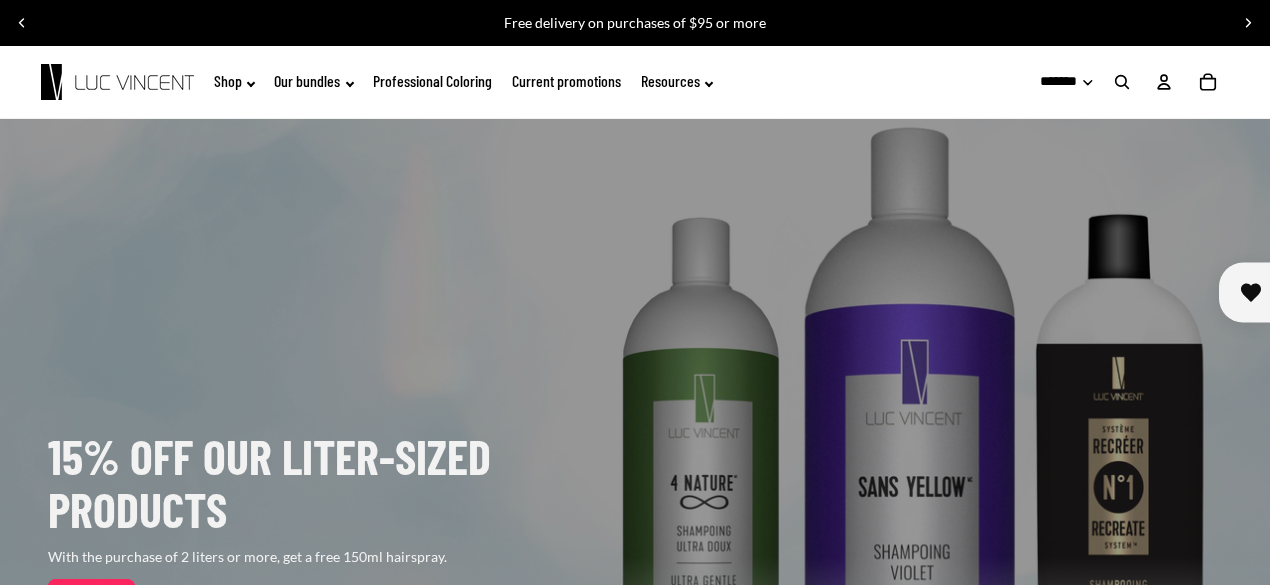 click on "Professional Coloring" 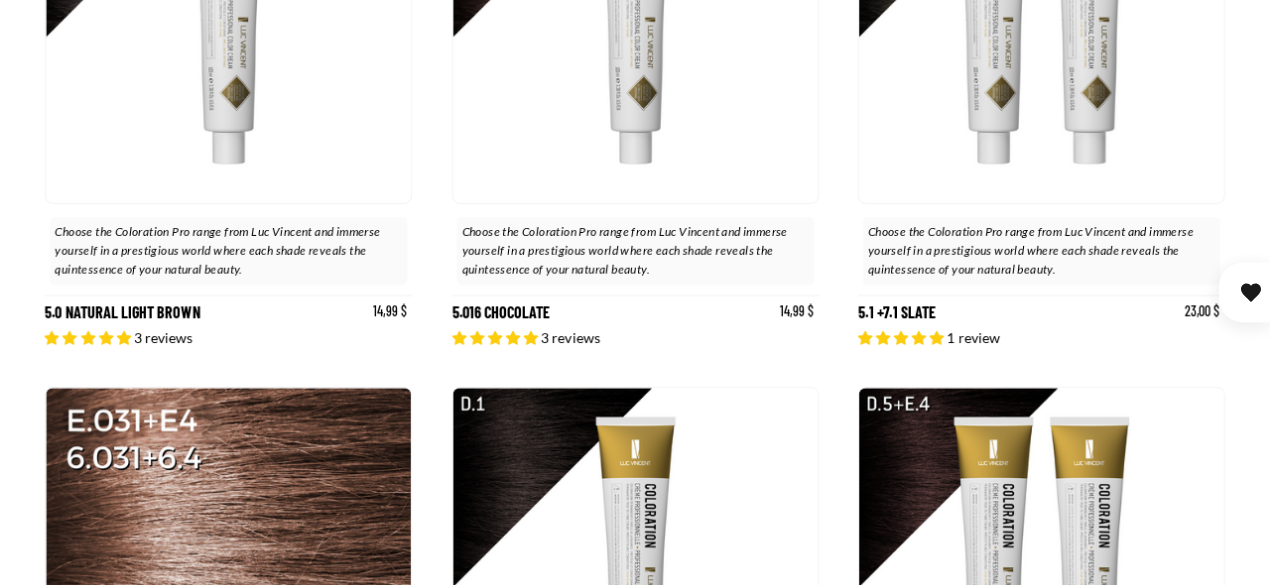 scroll, scrollTop: 1600, scrollLeft: 0, axis: vertical 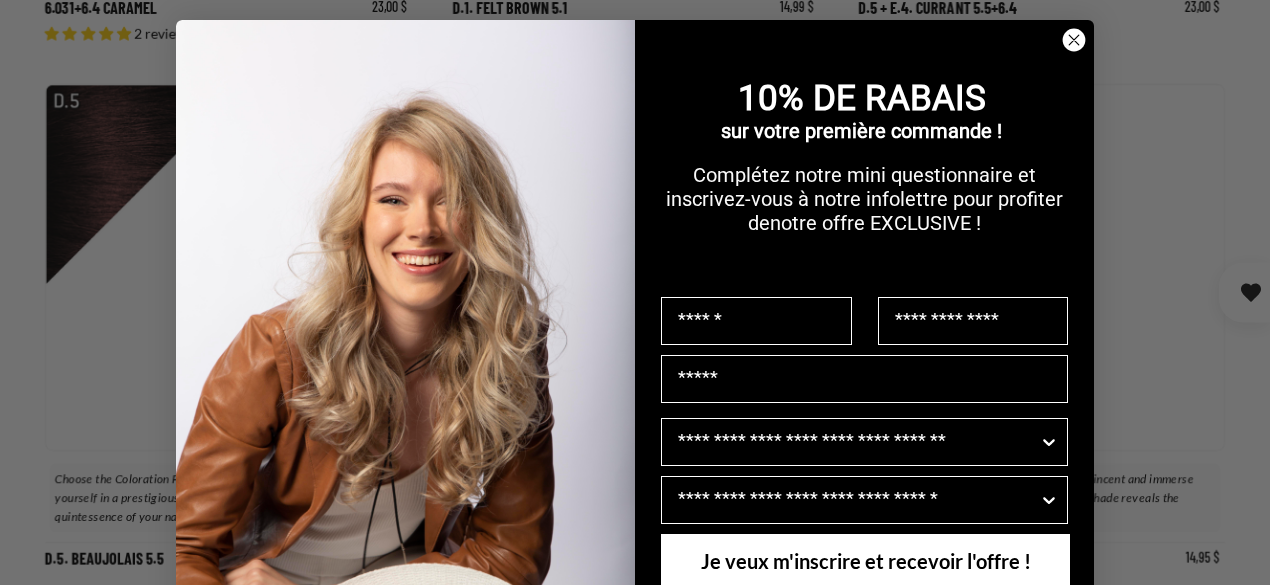 click 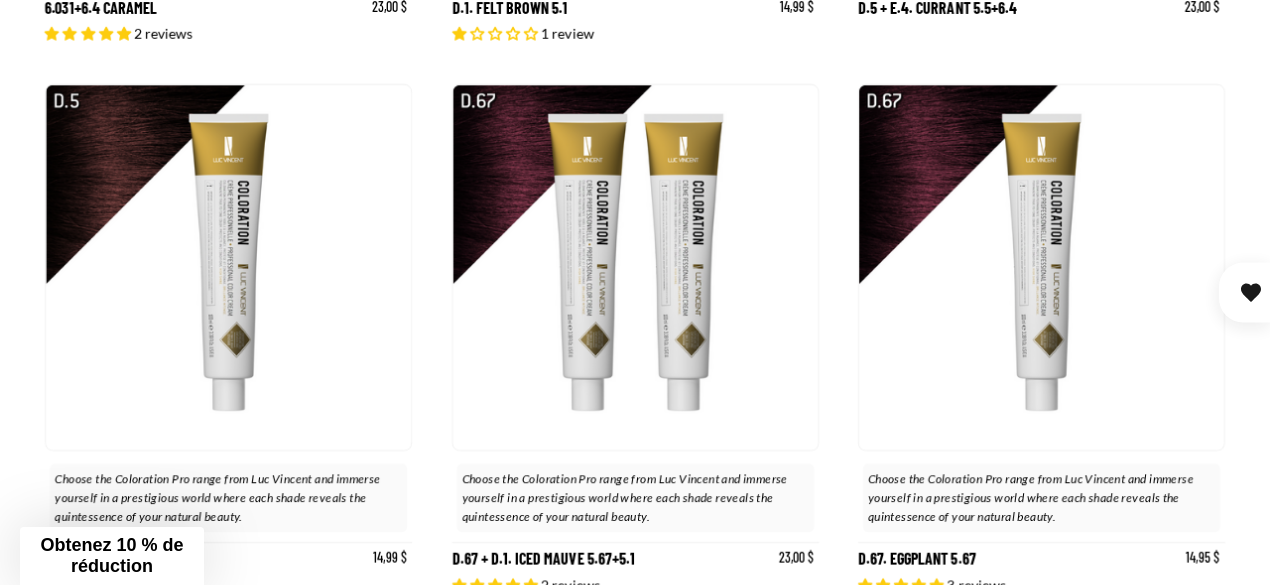 scroll, scrollTop: 0, scrollLeft: 366, axis: horizontal 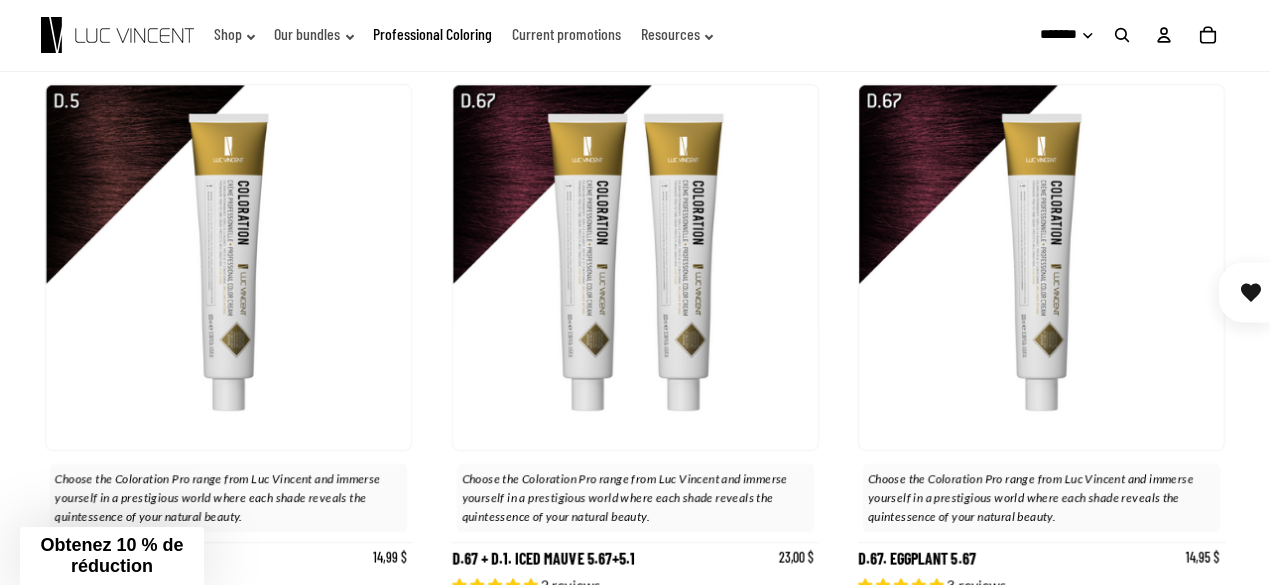 click on "******** *******" at bounding box center (1054, 35) 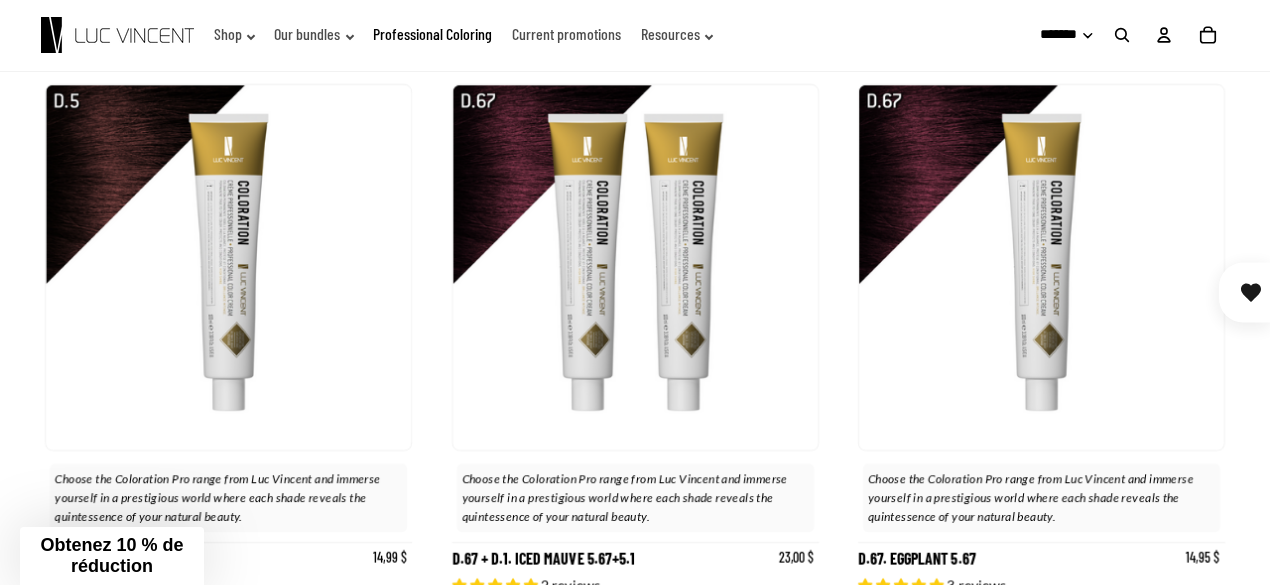 select on "**" 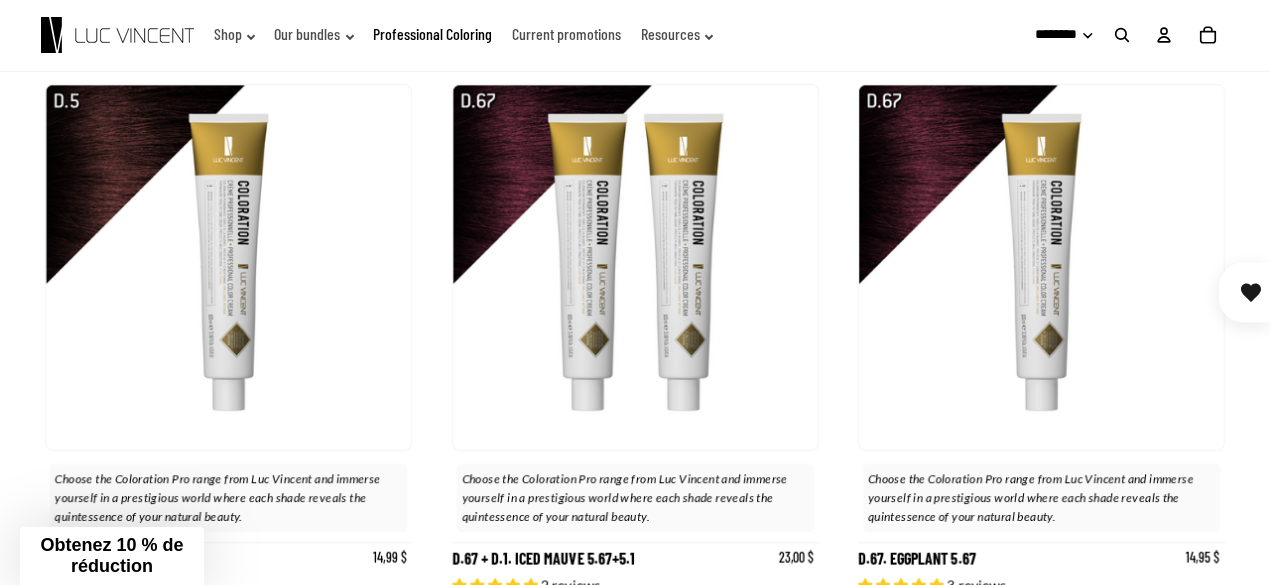click on "******** *******" at bounding box center (1054, 35) 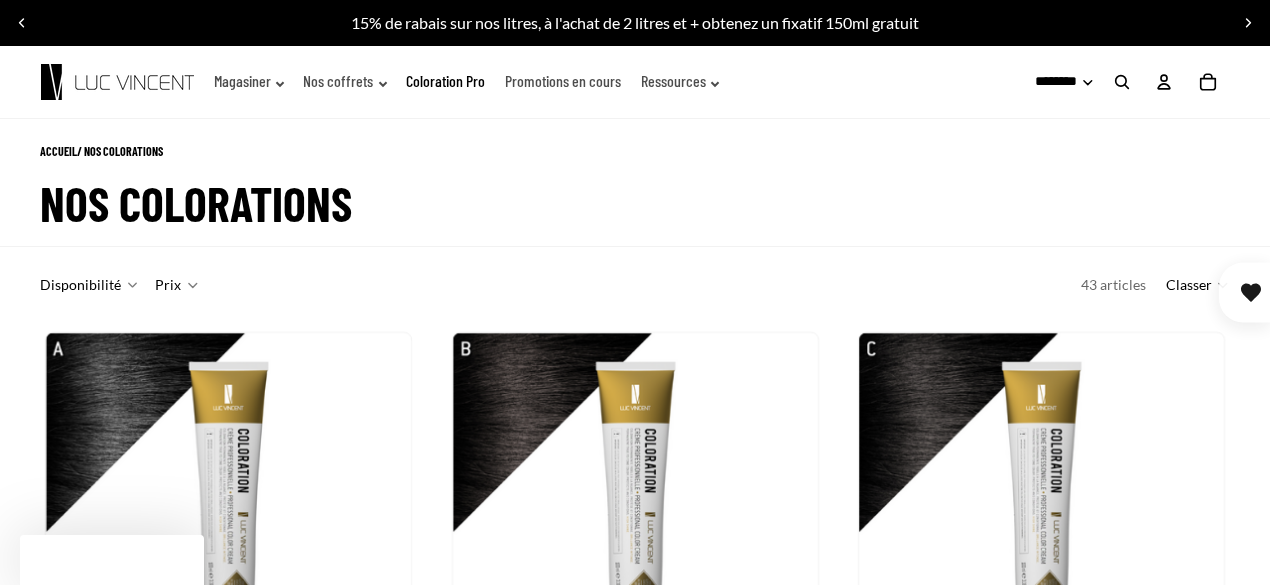 scroll, scrollTop: 0, scrollLeft: 0, axis: both 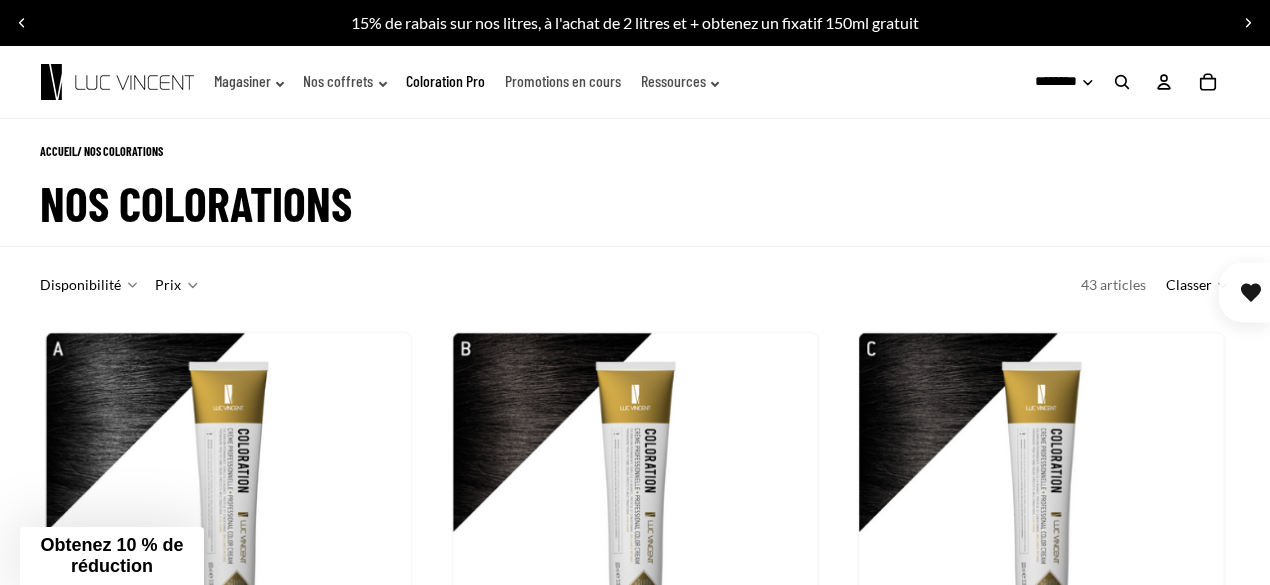 click on "******** *******" at bounding box center [1050, 82] 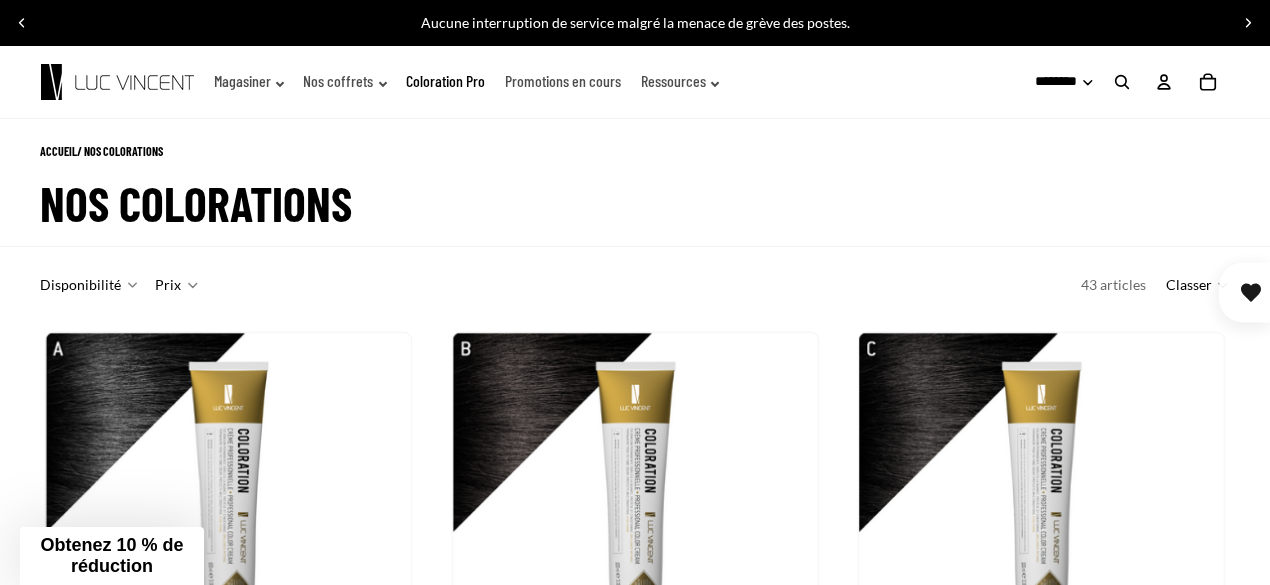 select on "**" 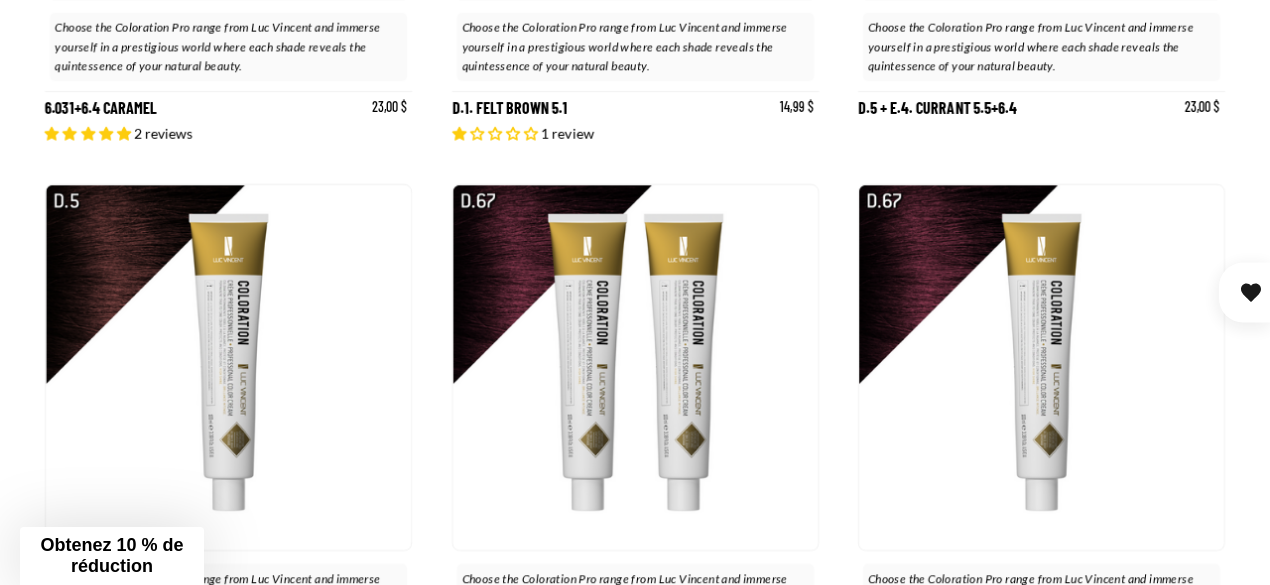 scroll, scrollTop: 2100, scrollLeft: 0, axis: vertical 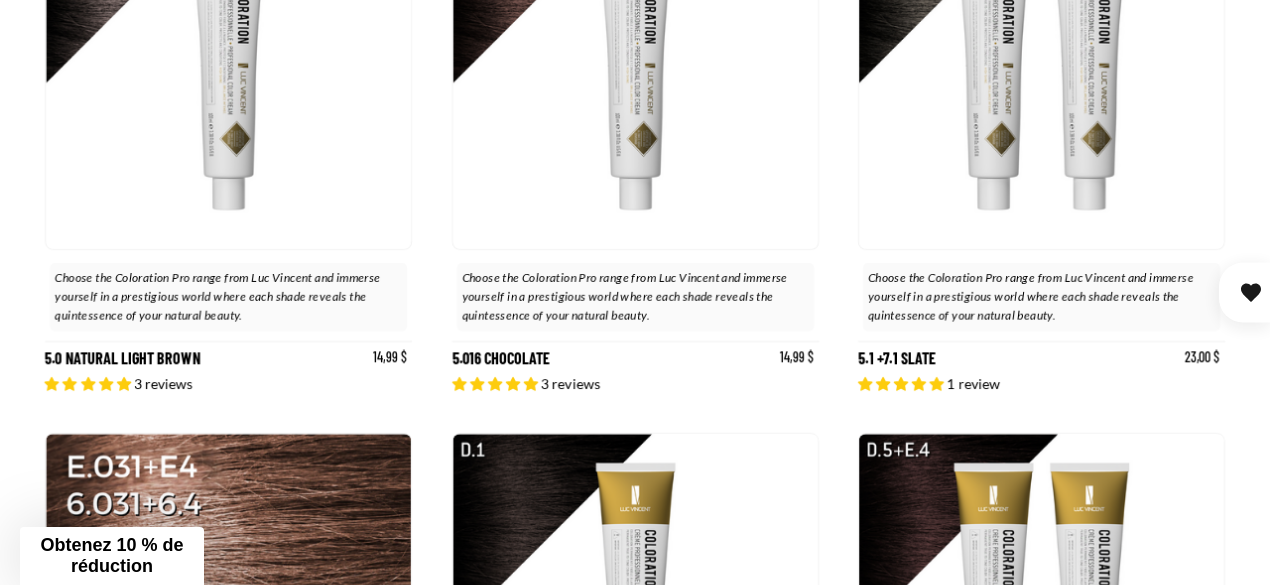 click on "5.016 CHOCOLATE" at bounding box center (635, 138) 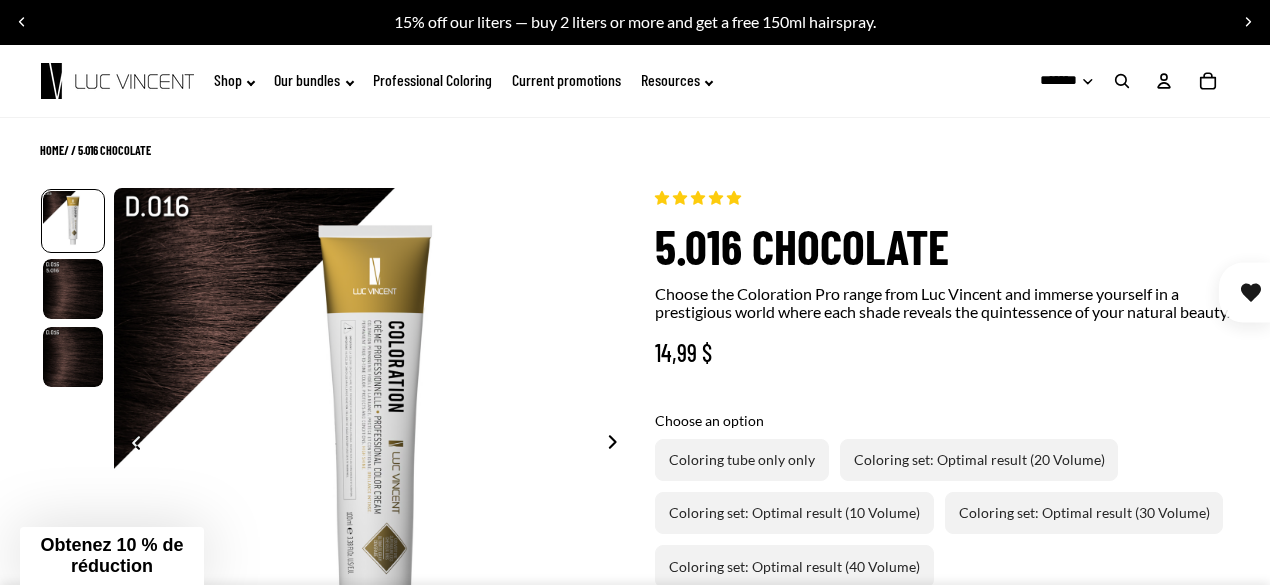 scroll, scrollTop: 100, scrollLeft: 0, axis: vertical 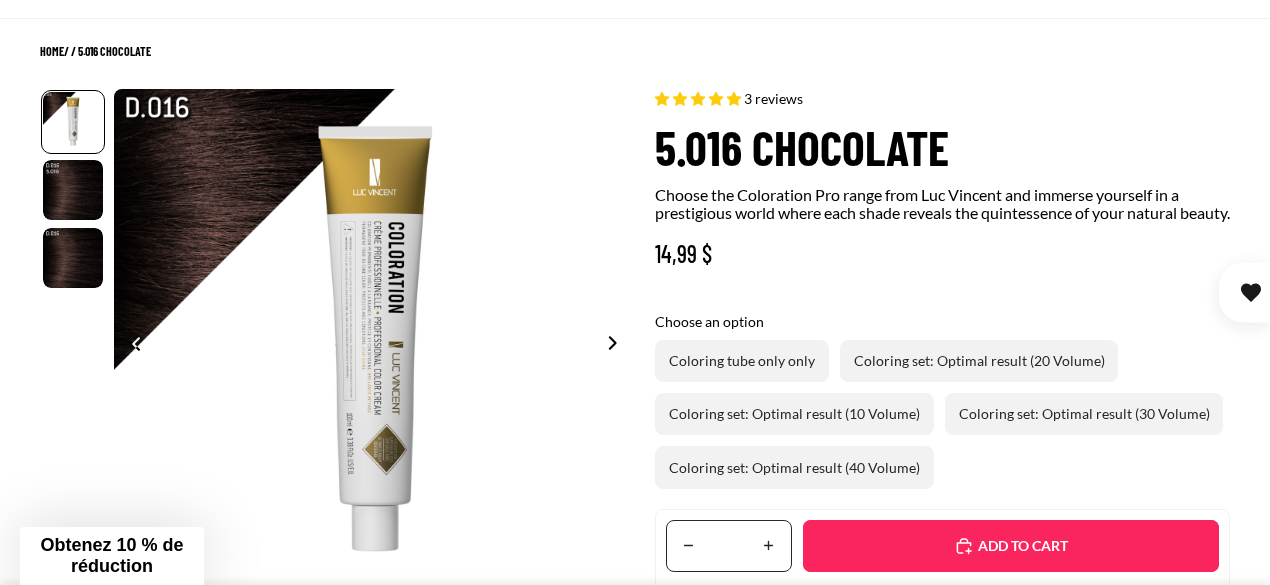 select on "**********" 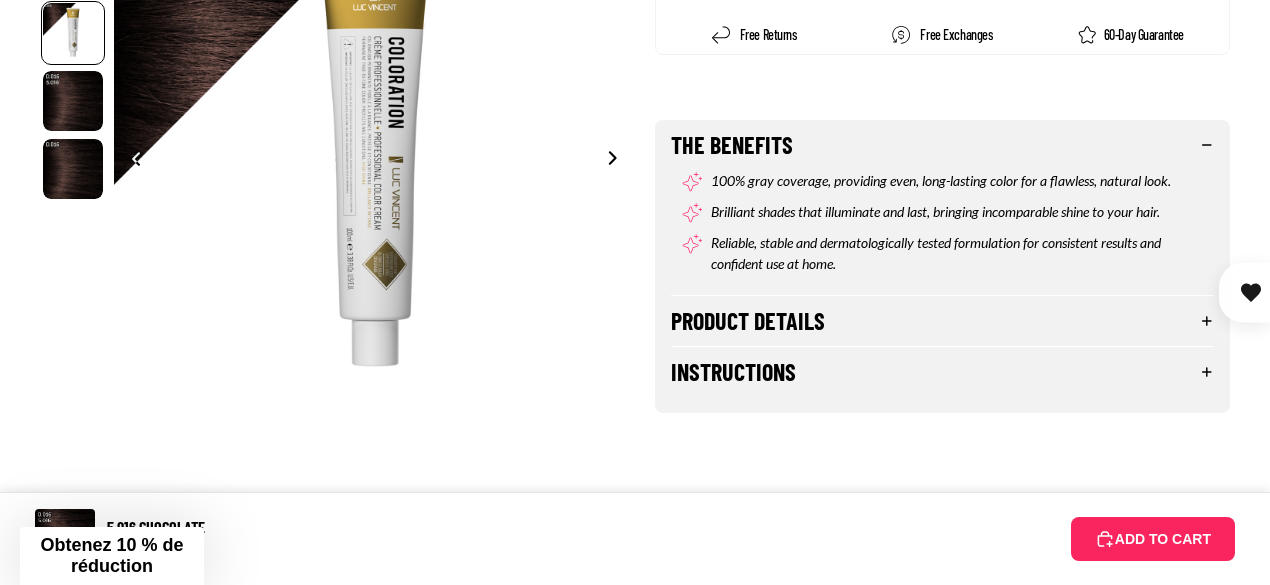 scroll, scrollTop: 800, scrollLeft: 0, axis: vertical 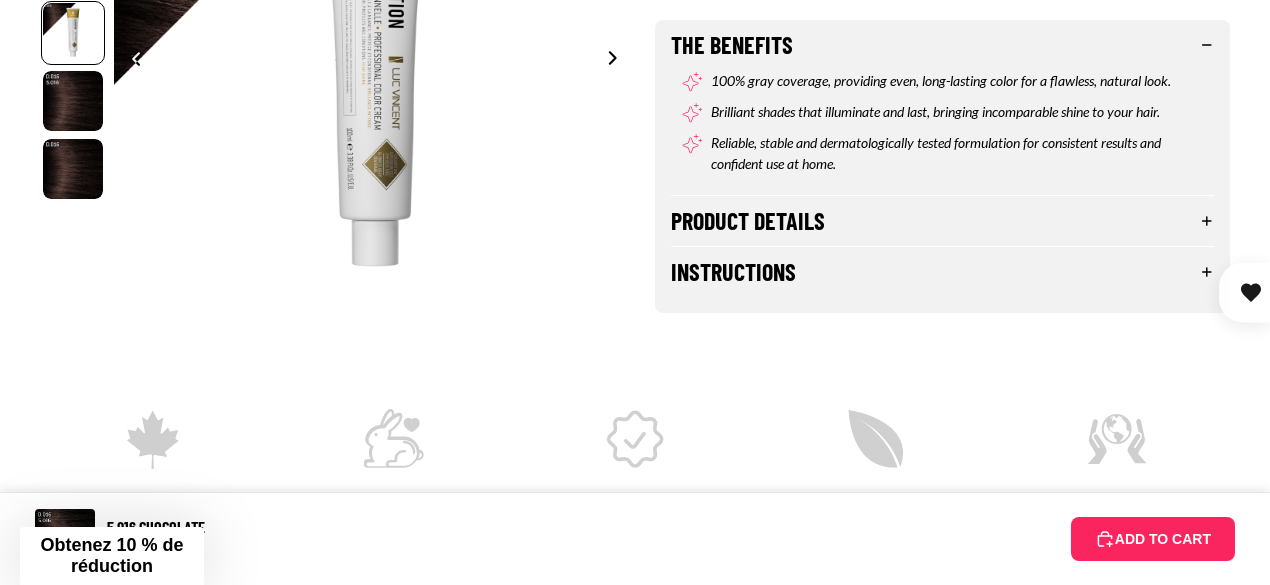 click on "Instructions" at bounding box center [942, 272] 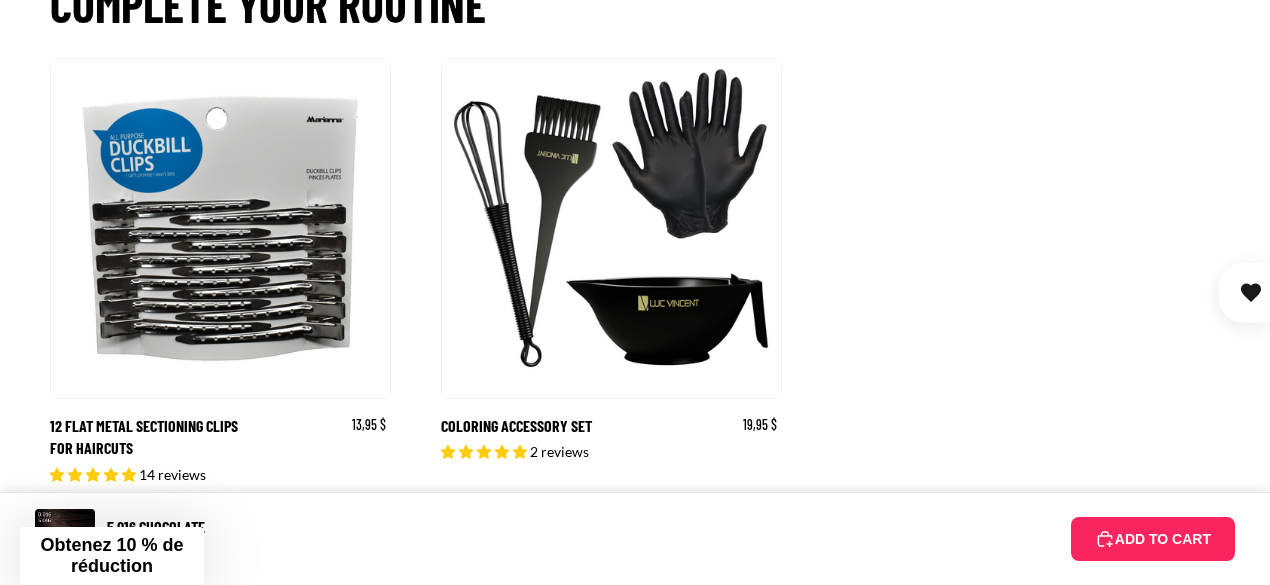 scroll, scrollTop: 6800, scrollLeft: 0, axis: vertical 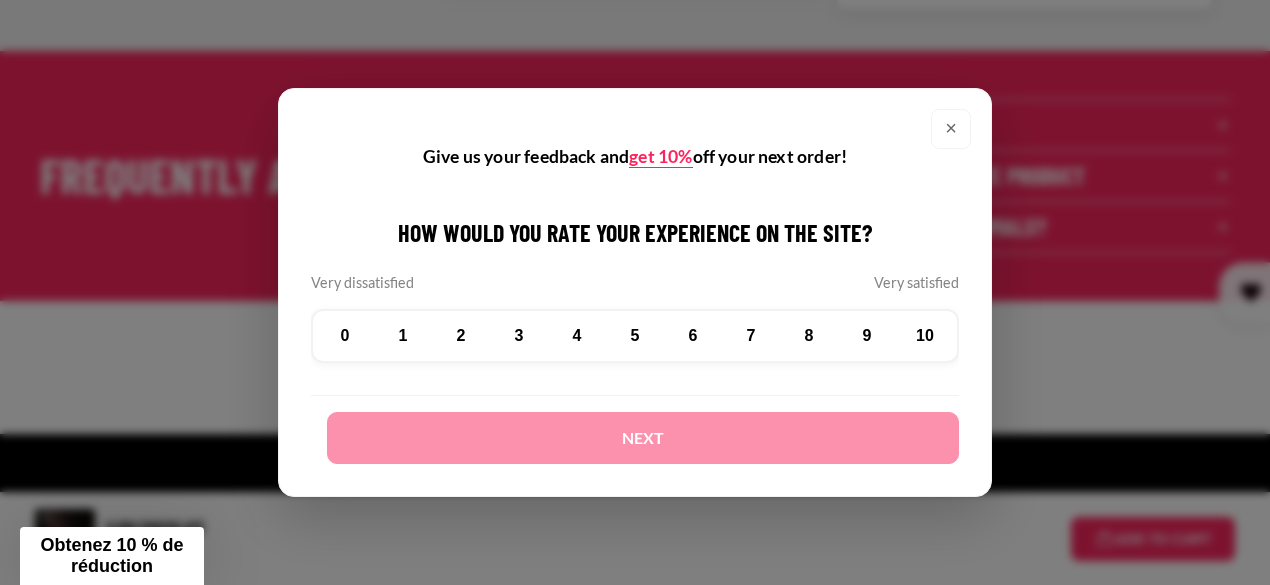 click on "×" at bounding box center [951, 129] 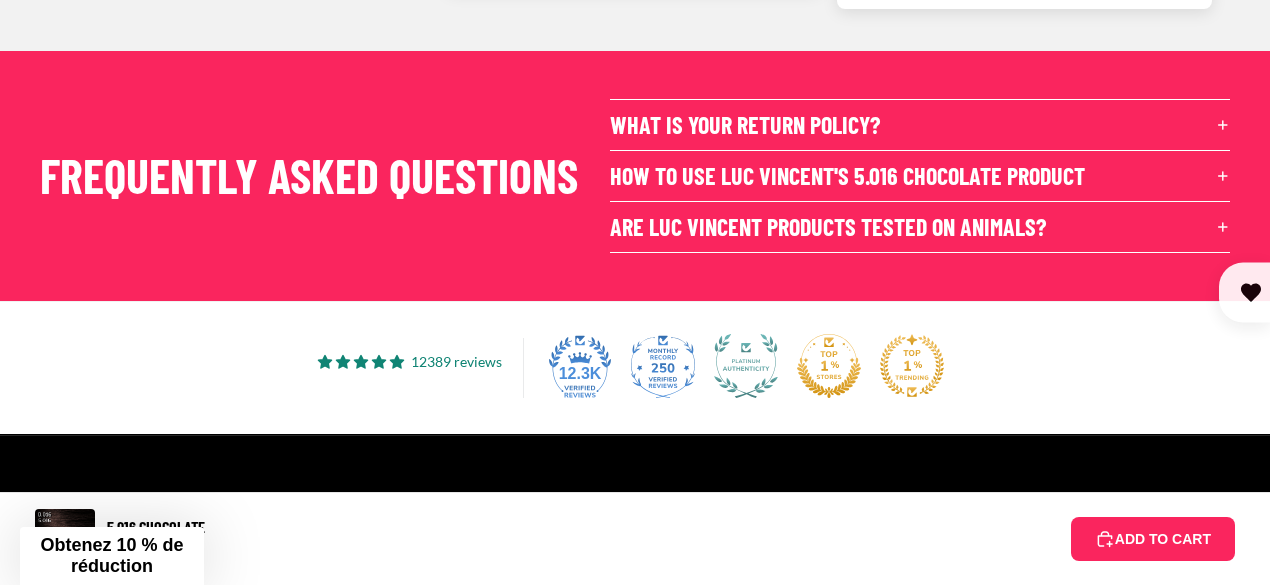 click on "How to use Luc Vincent's 5.016 CHOCOLATE product" at bounding box center (920, 176) 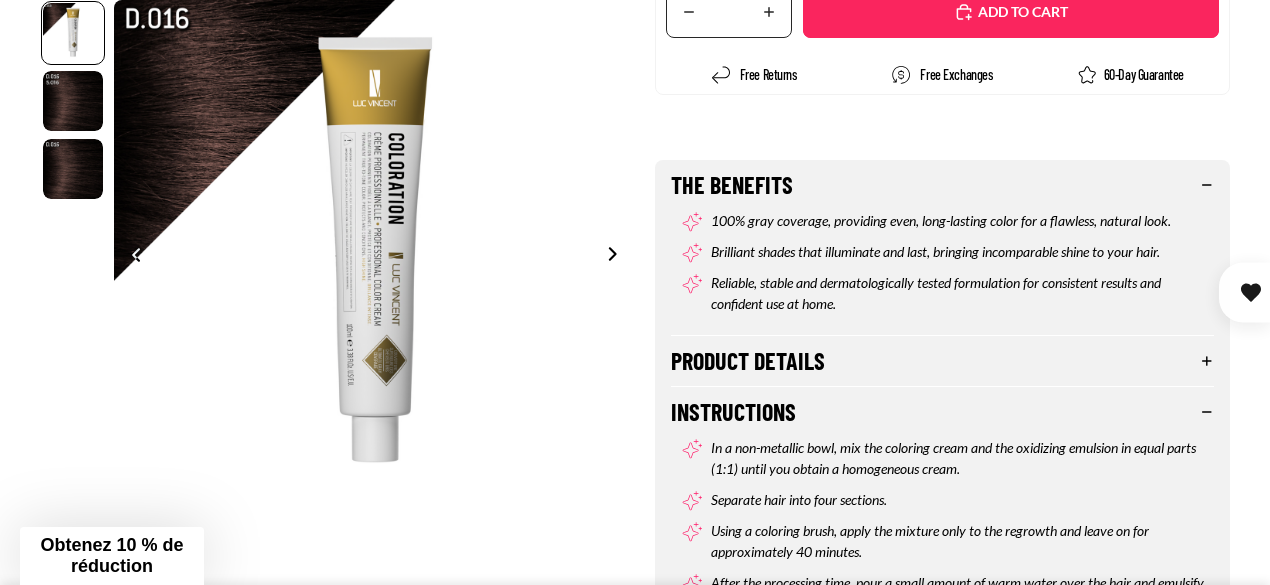 scroll, scrollTop: 800, scrollLeft: 0, axis: vertical 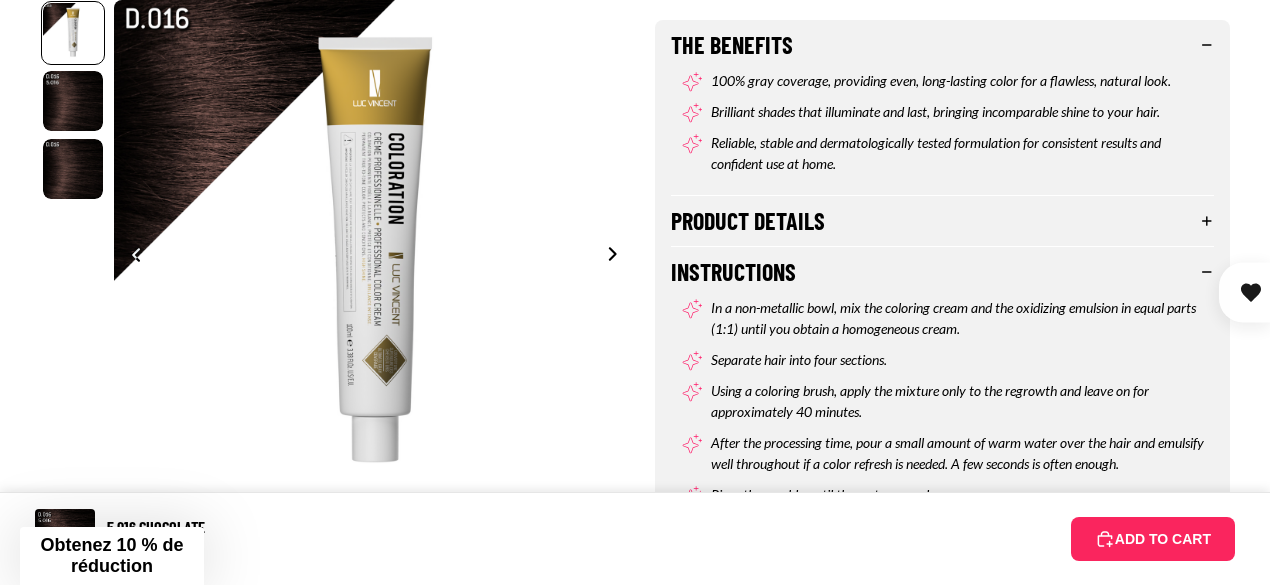 click on "Product details" at bounding box center (942, 221) 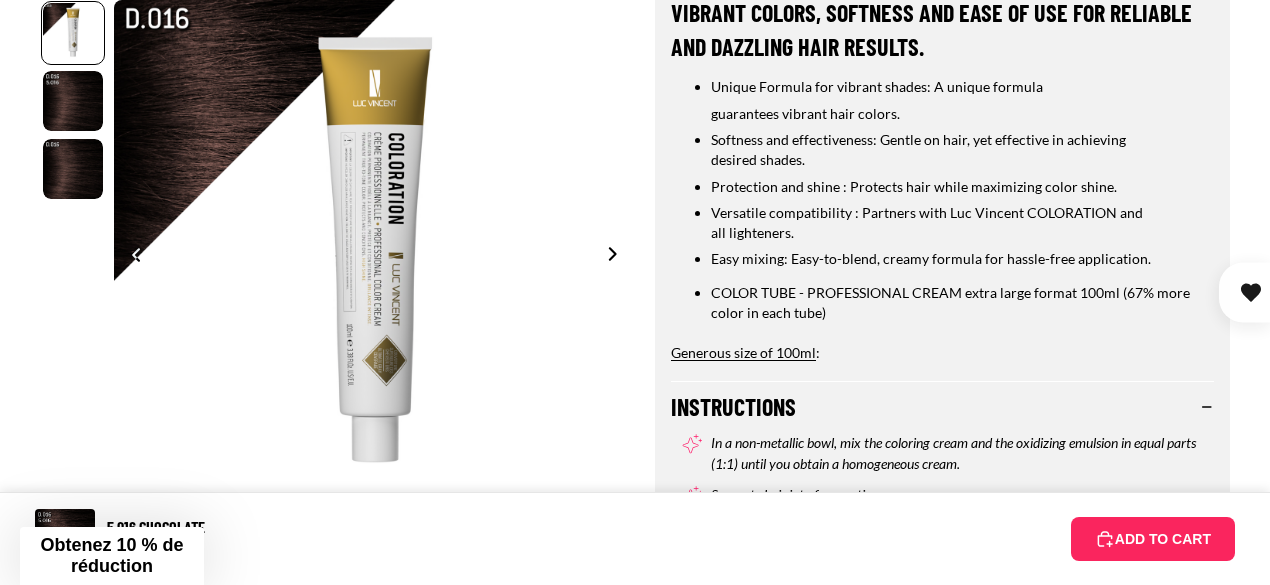 scroll, scrollTop: 1100, scrollLeft: 0, axis: vertical 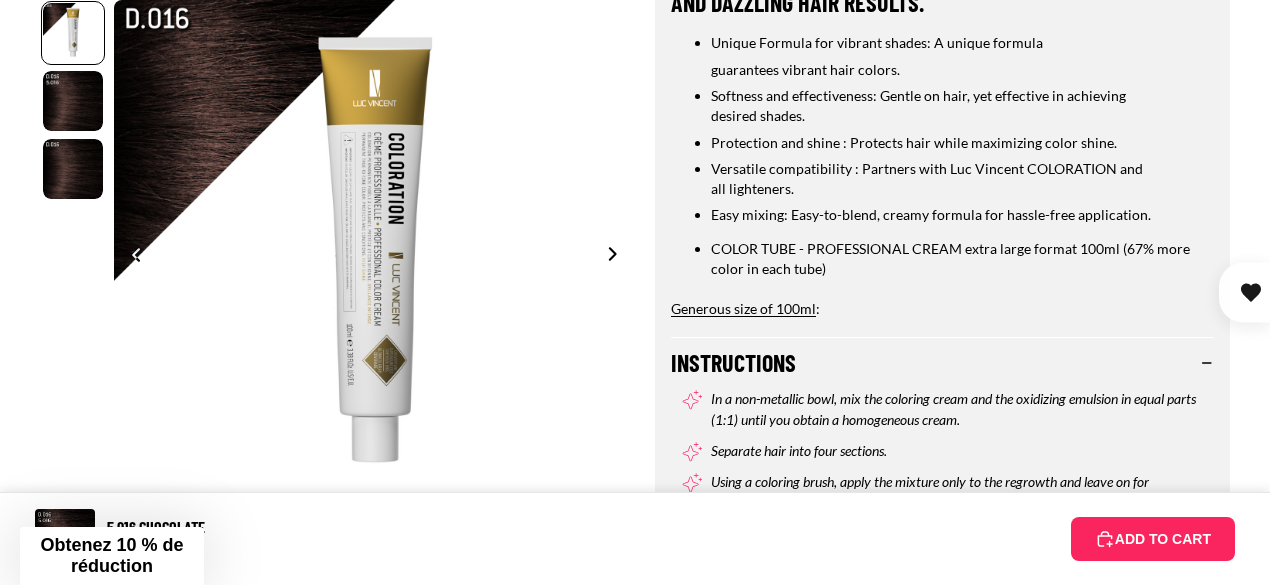 click at bounding box center [774, 308] 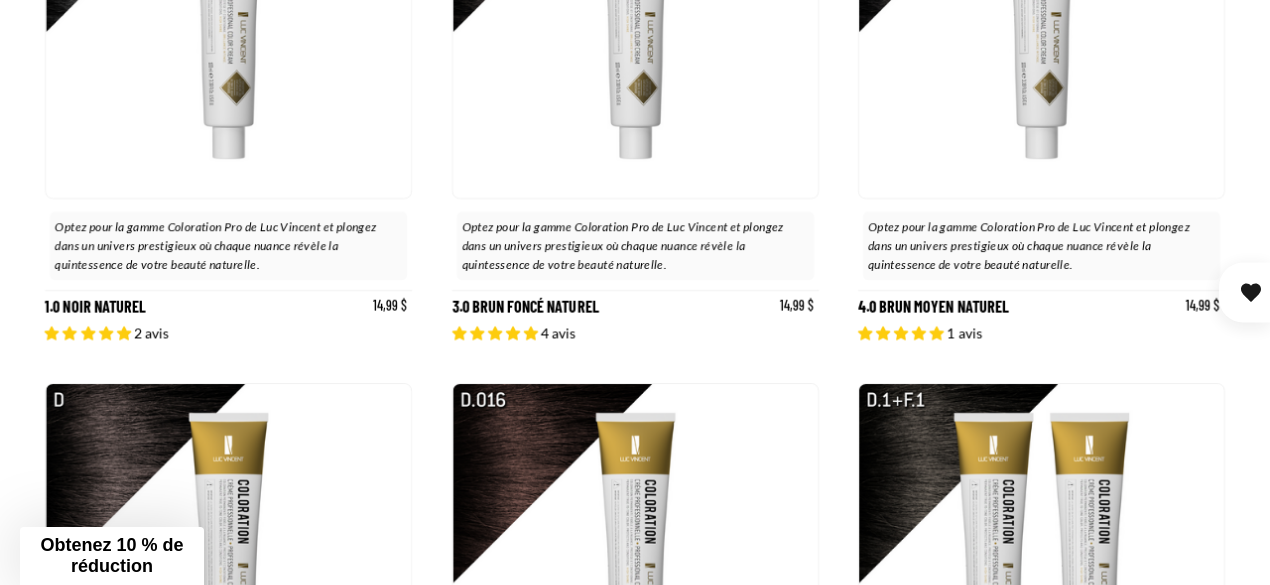 scroll, scrollTop: 900, scrollLeft: 0, axis: vertical 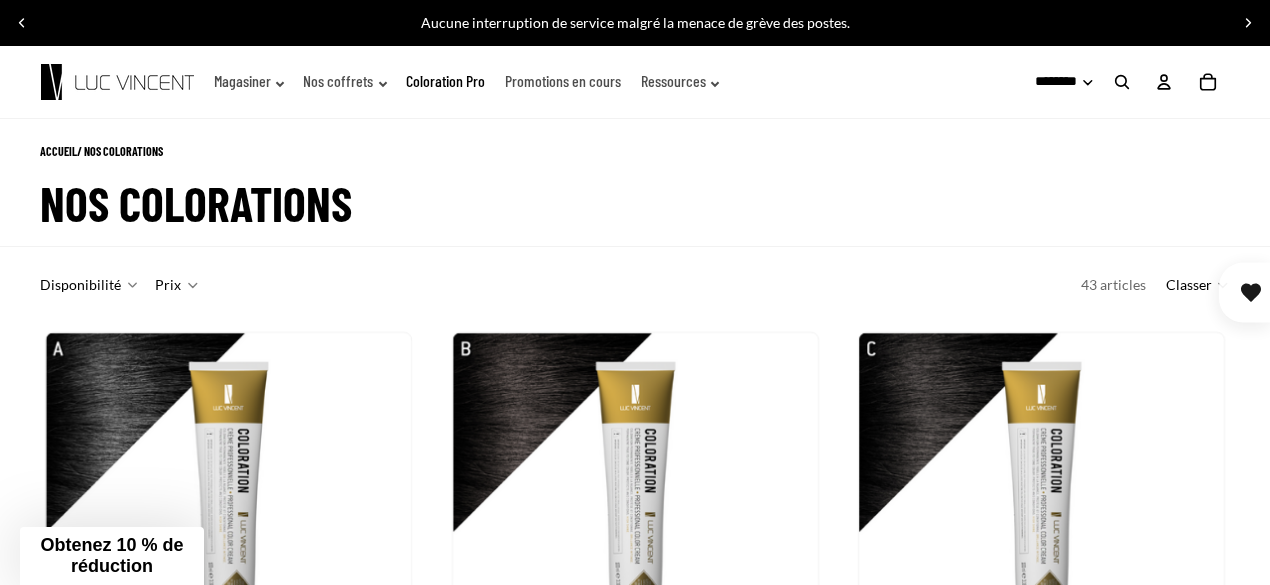 click on "******** *******" at bounding box center [1050, 82] 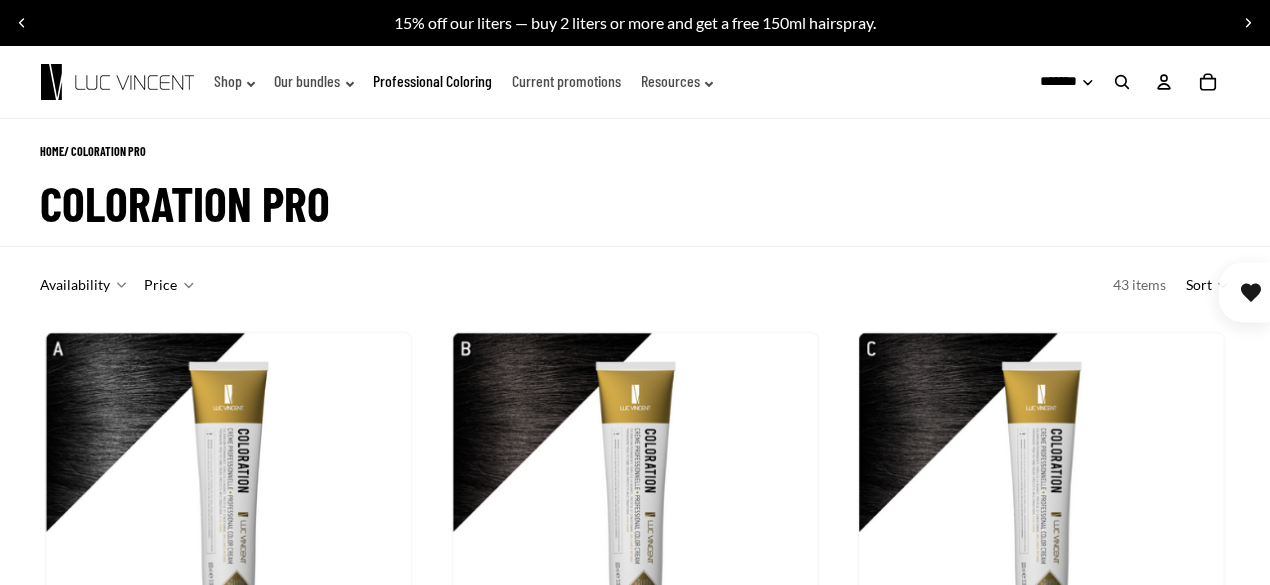 scroll, scrollTop: 0, scrollLeft: 0, axis: both 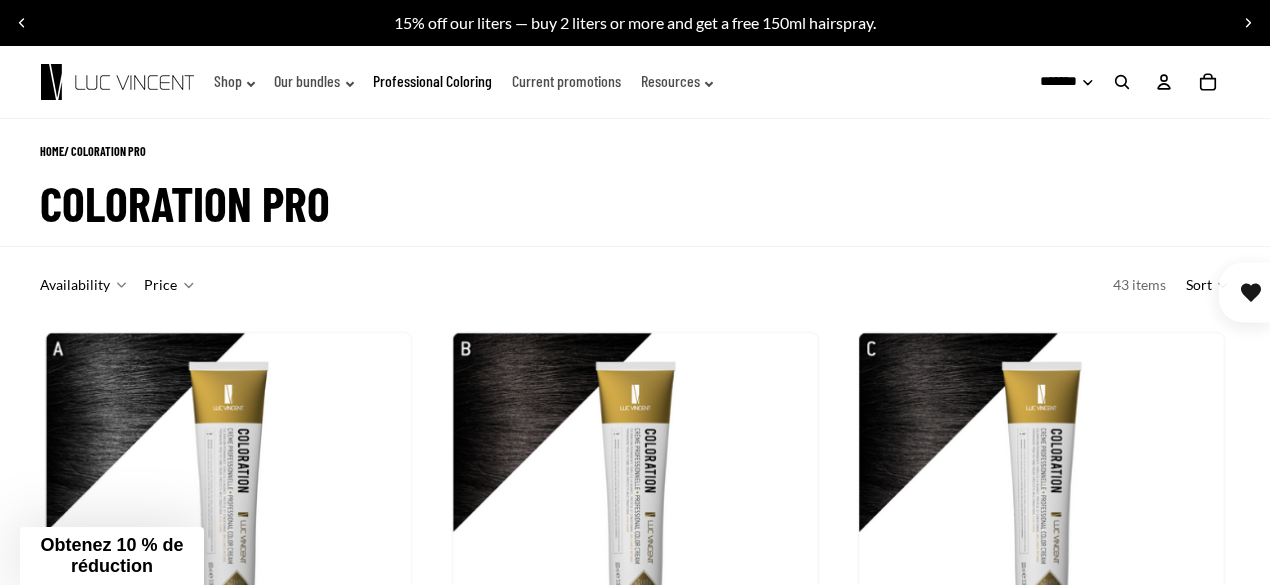 click on "Resources" 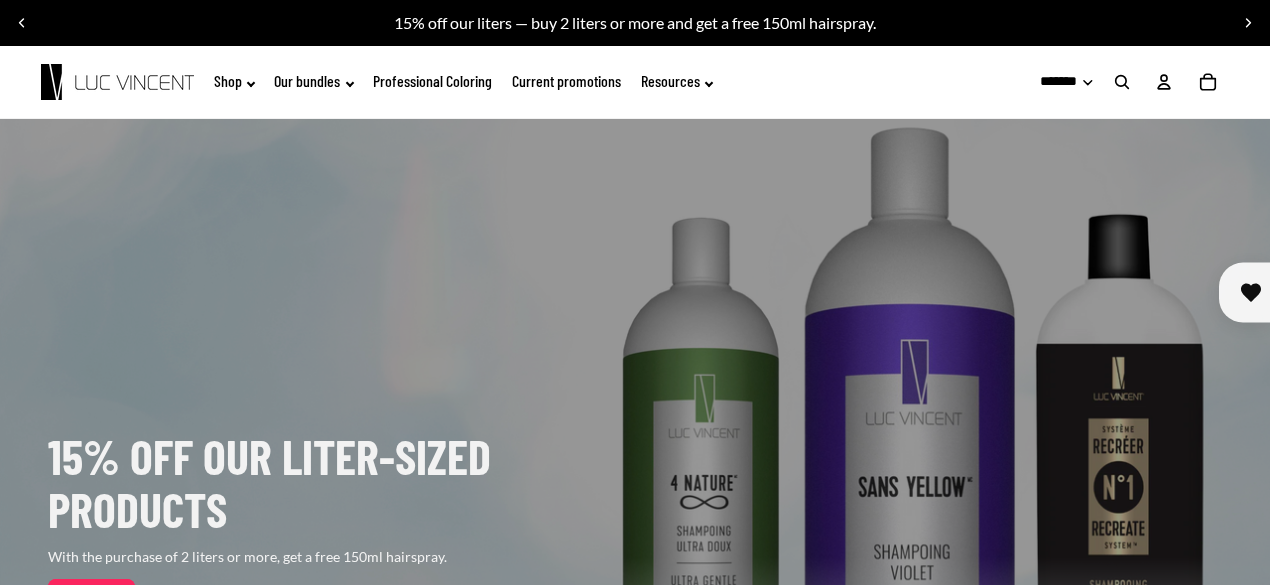 scroll, scrollTop: 0, scrollLeft: 0, axis: both 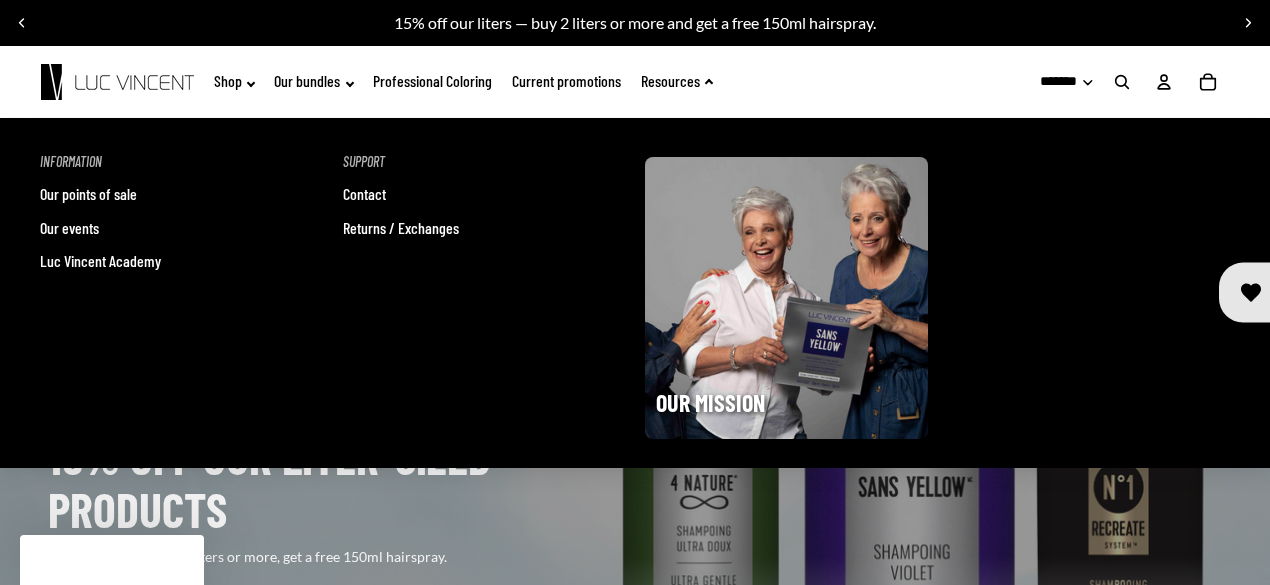 click on "Resources" 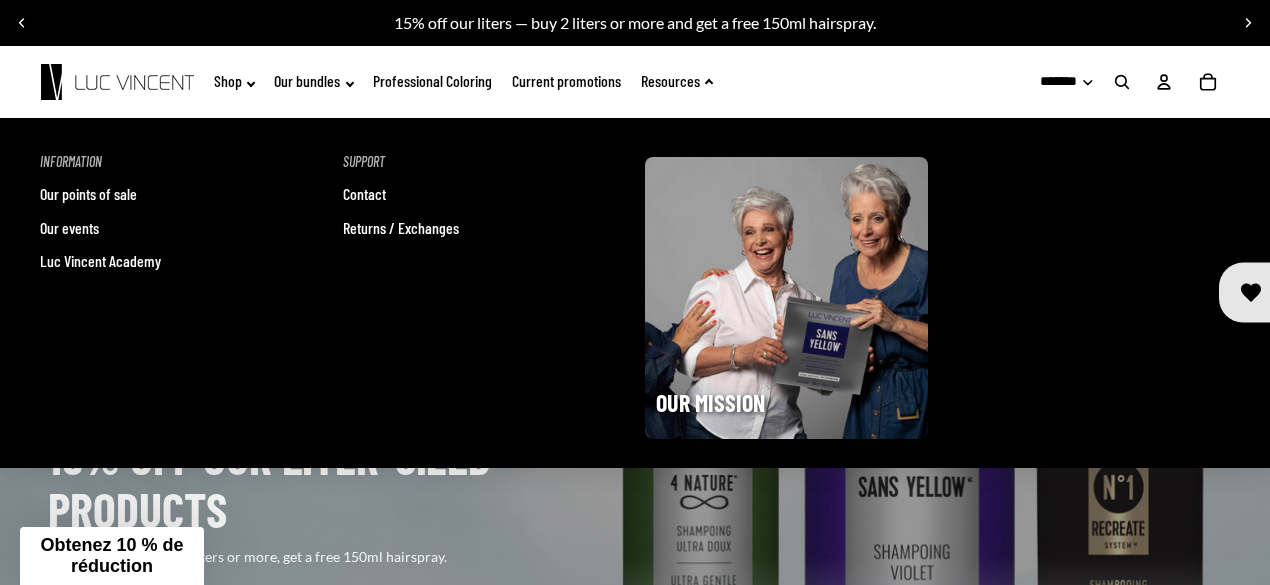click on "Luc Vincent Academy" at bounding box center (100, 261) 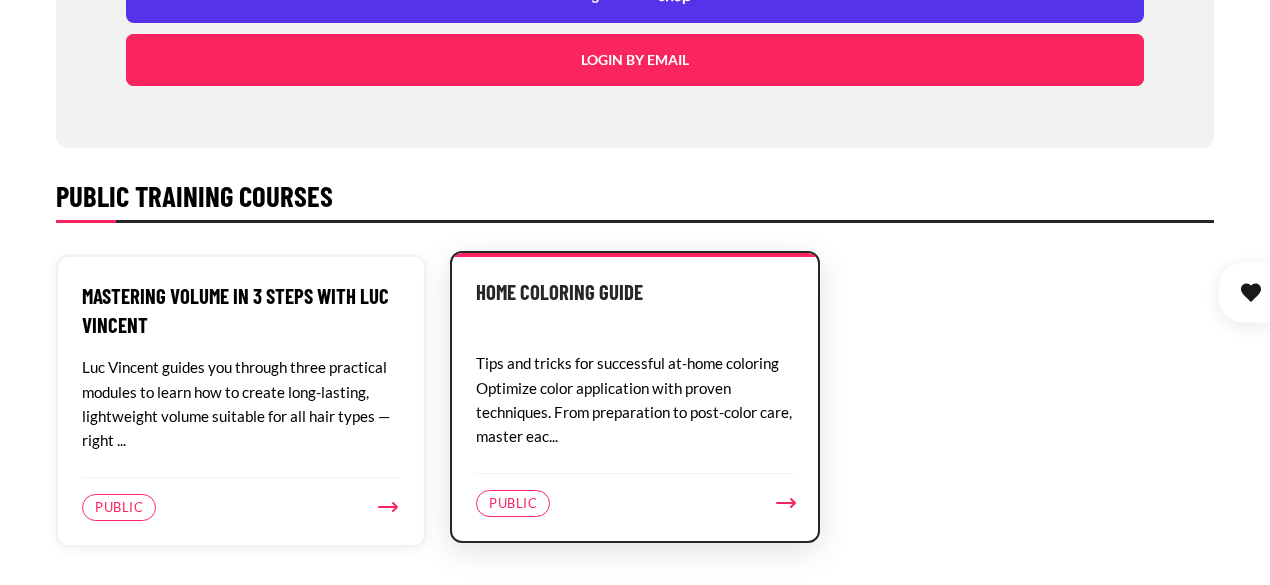 scroll, scrollTop: 700, scrollLeft: 0, axis: vertical 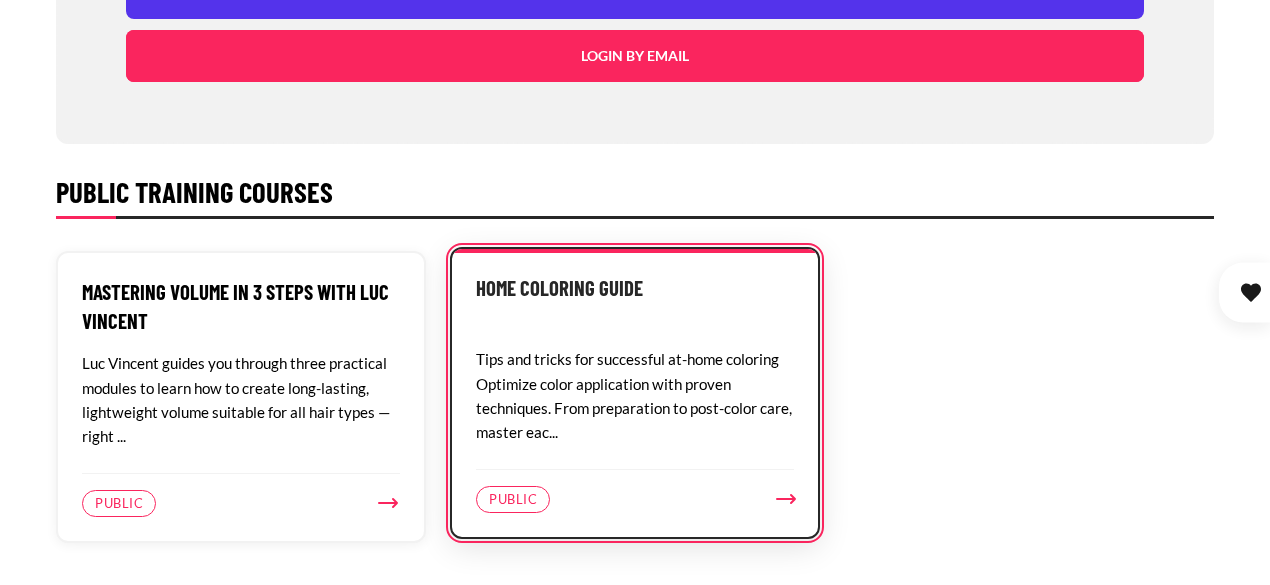 click on "Tips and tricks for successful at-home coloring
Optimize color application with proven techniques. From preparation to post-color care, master eac..." at bounding box center (635, 395) 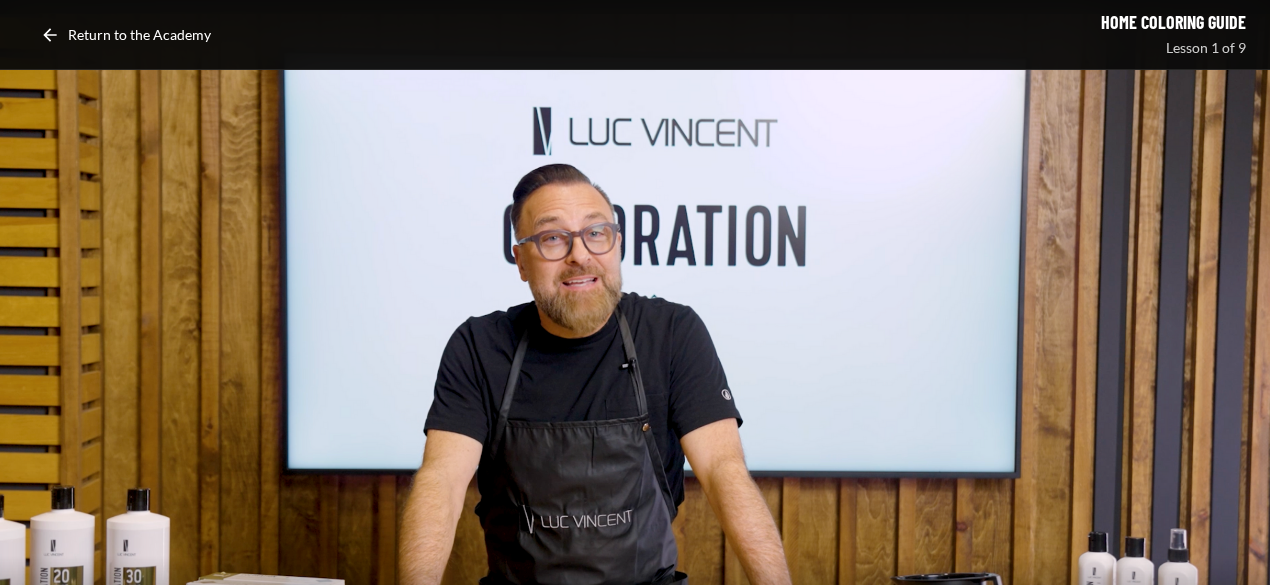scroll, scrollTop: 100, scrollLeft: 0, axis: vertical 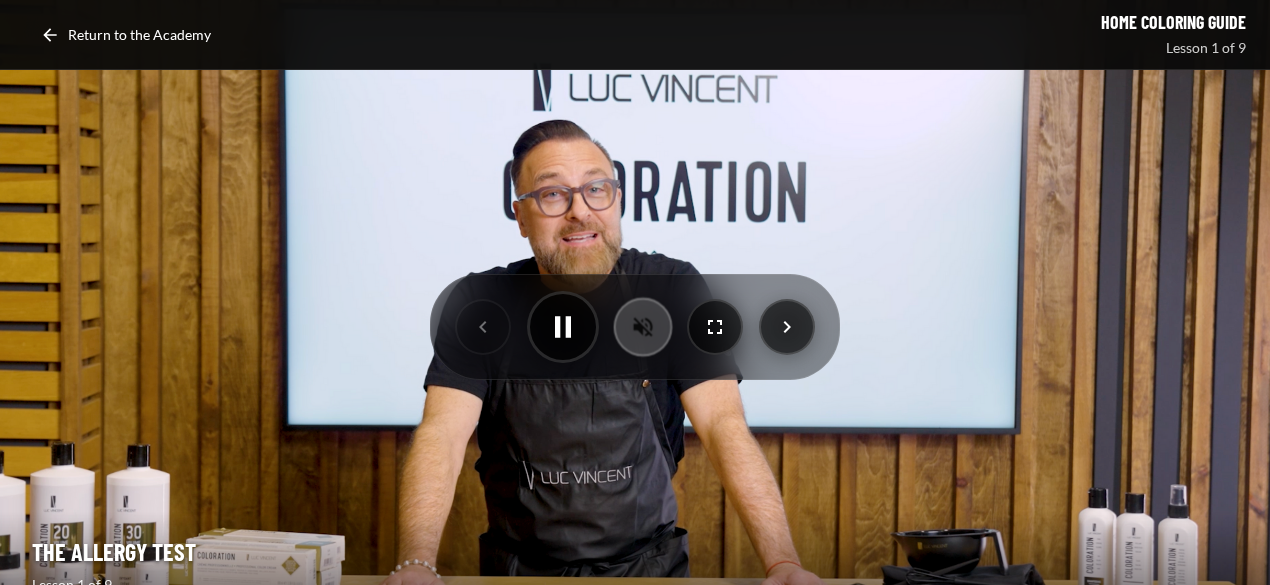 click 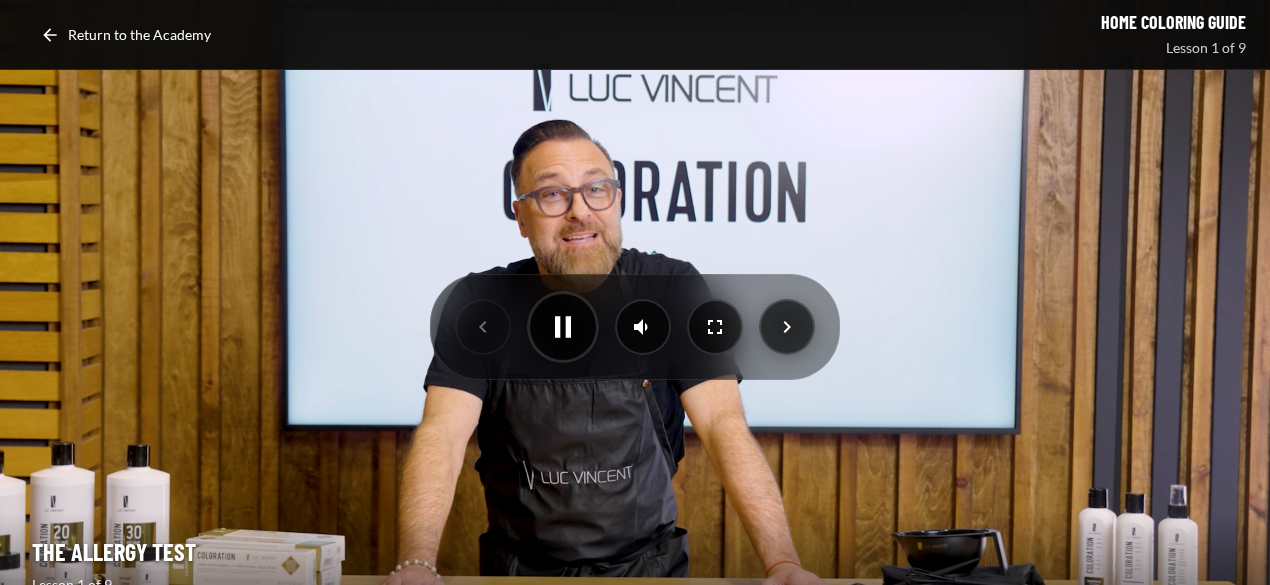 click at bounding box center [635, 327] 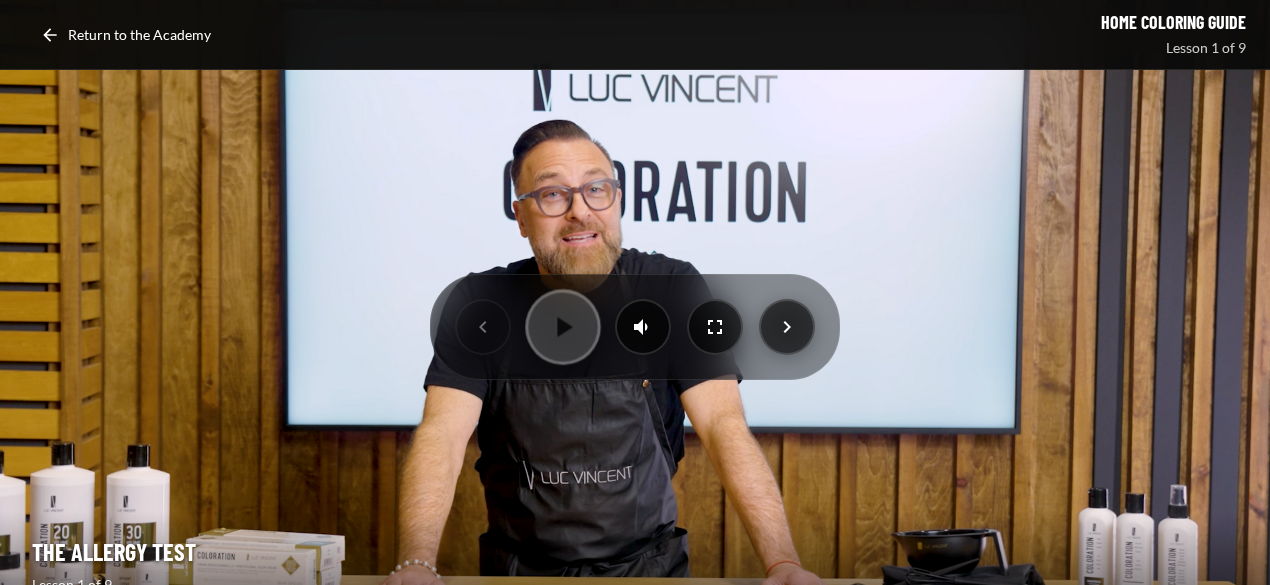 click 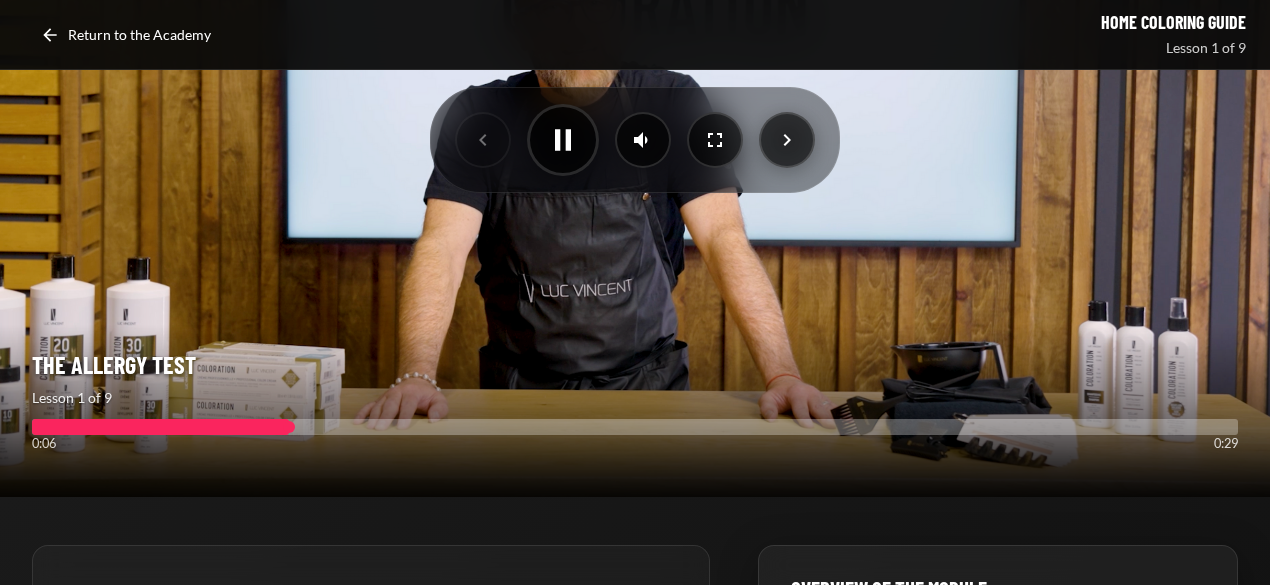 scroll, scrollTop: 300, scrollLeft: 0, axis: vertical 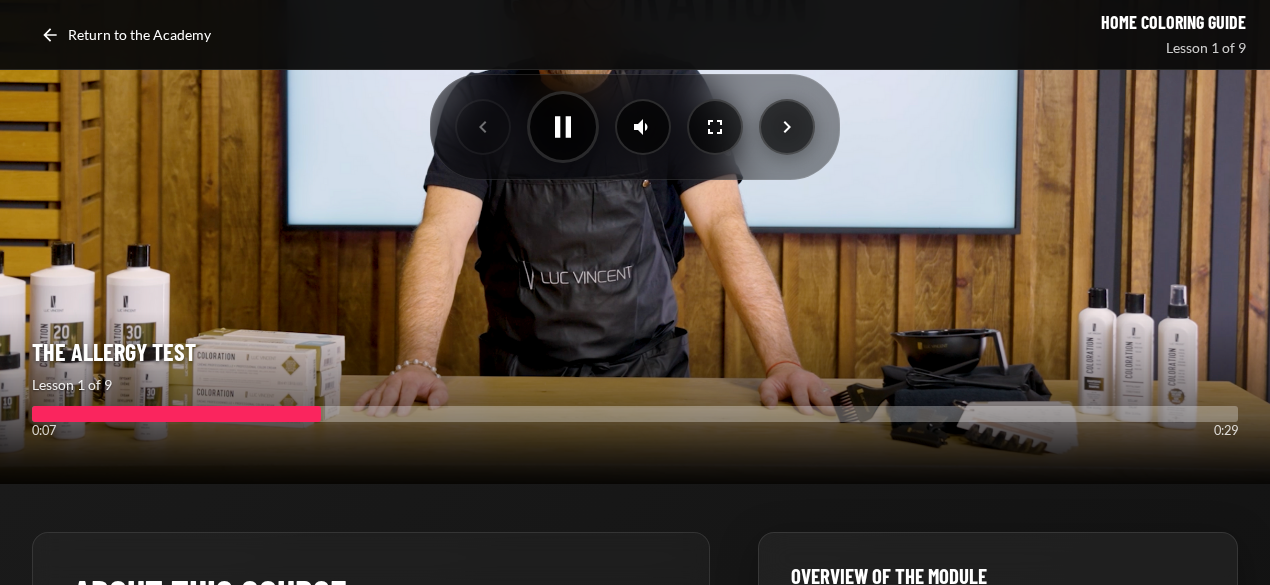 drag, startPoint x: 617, startPoint y: 413, endPoint x: 630, endPoint y: 405, distance: 15.264338 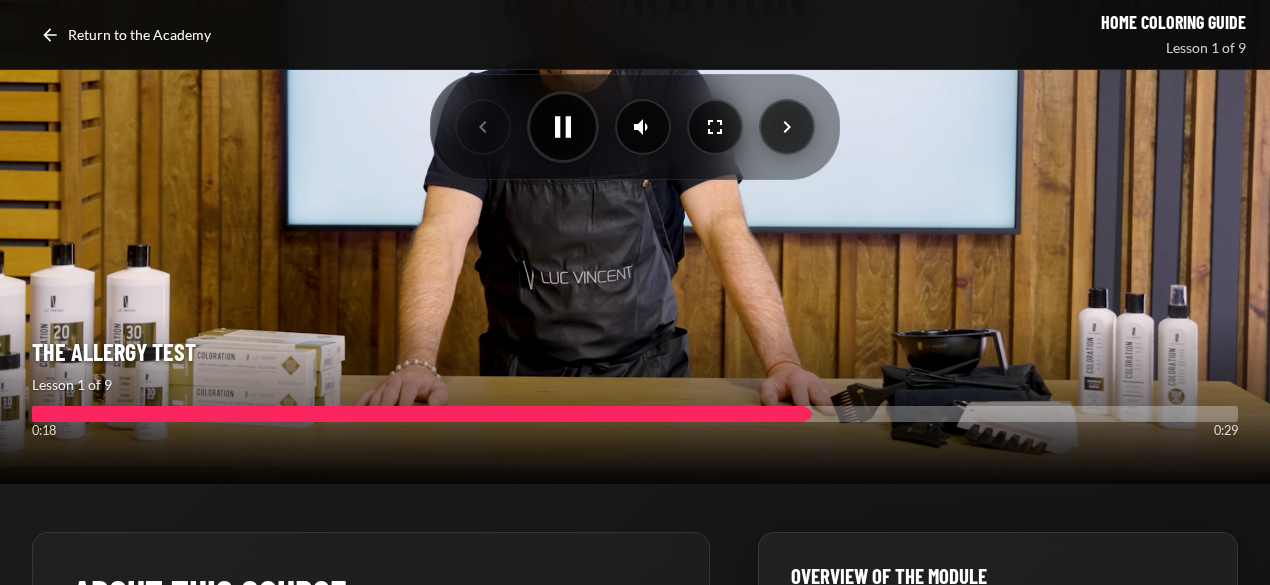 click at bounding box center [635, 414] 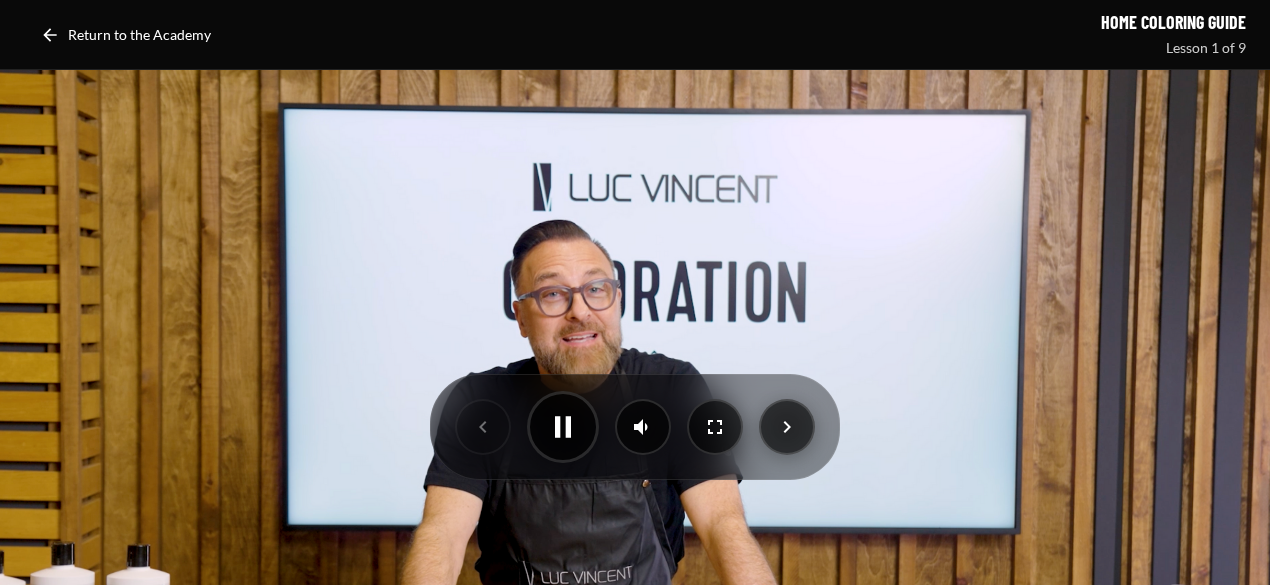 scroll, scrollTop: 0, scrollLeft: 0, axis: both 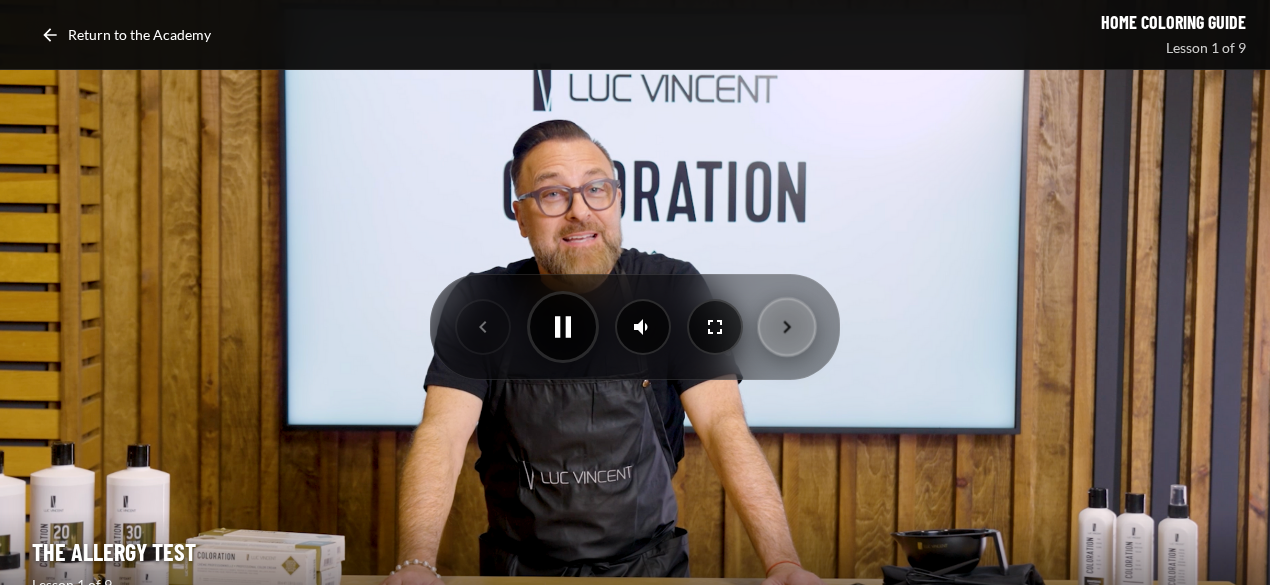 click 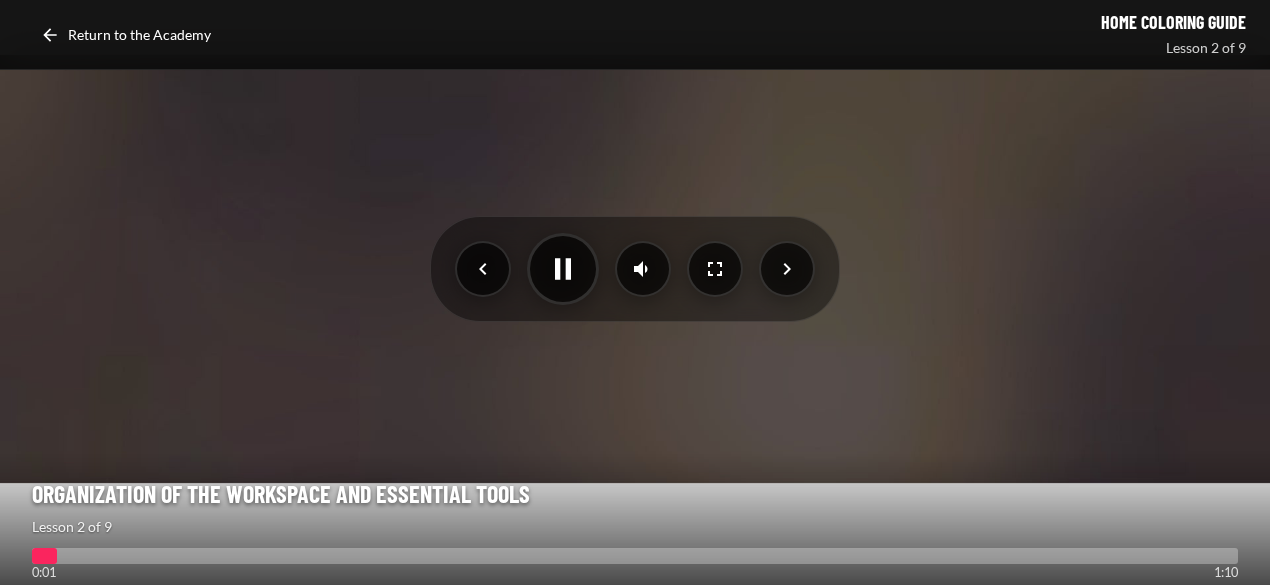 scroll, scrollTop: 200, scrollLeft: 0, axis: vertical 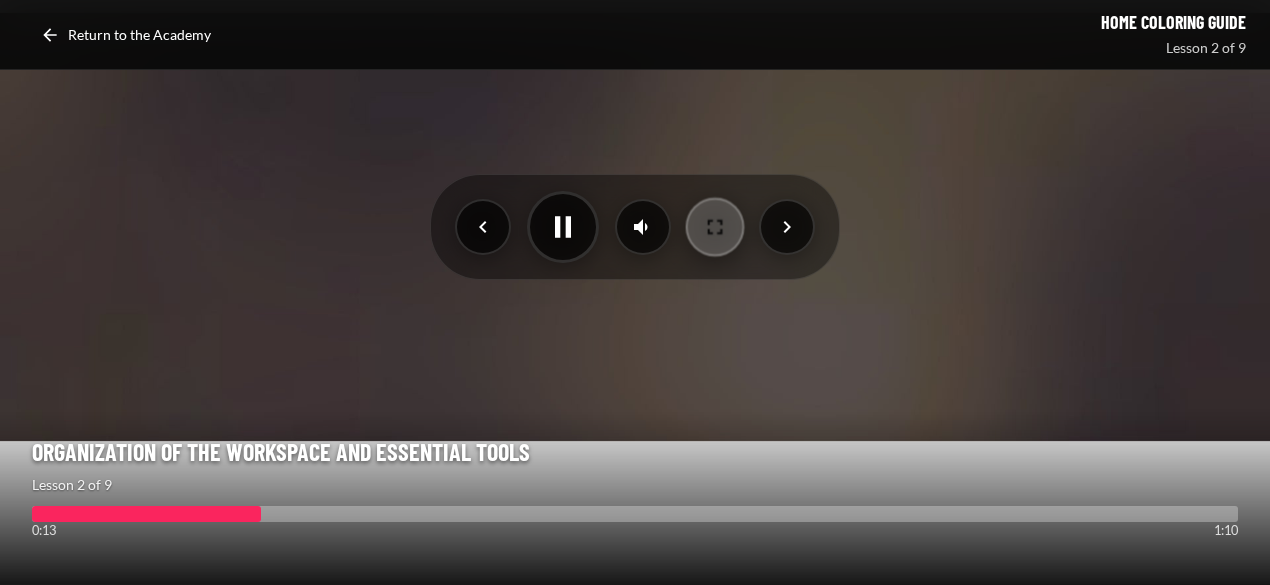click 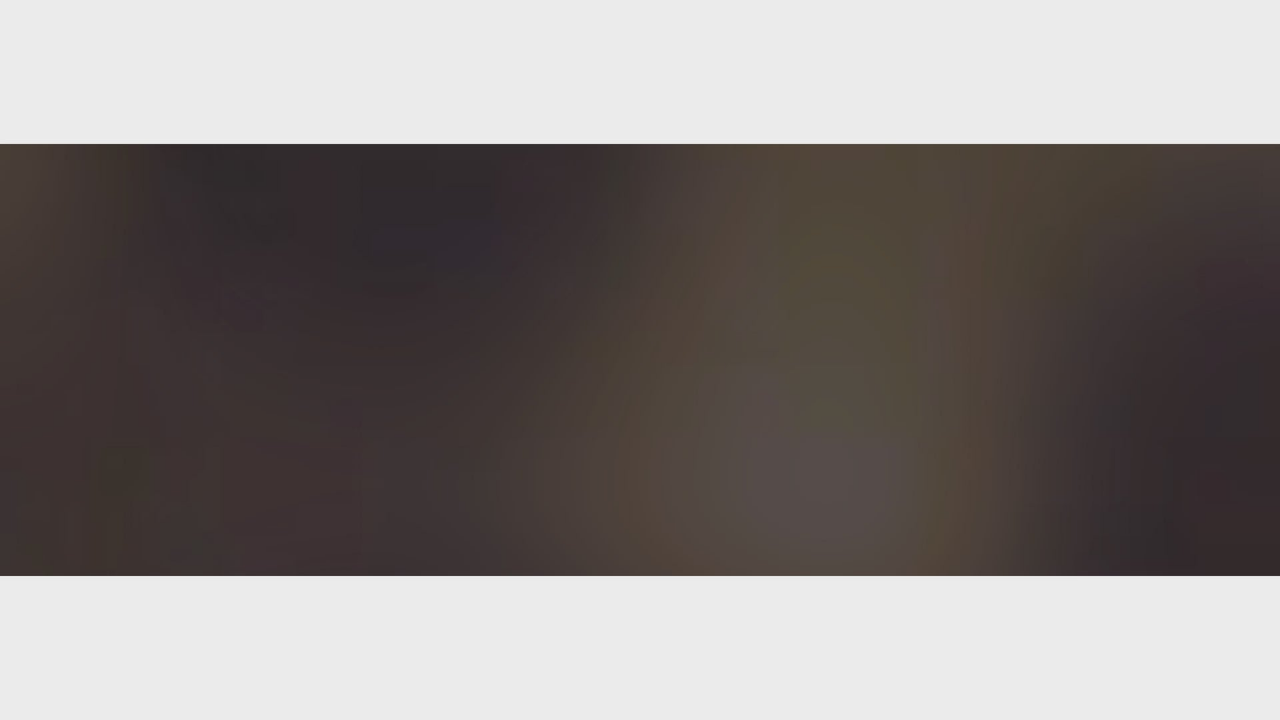 click at bounding box center (640, 360) 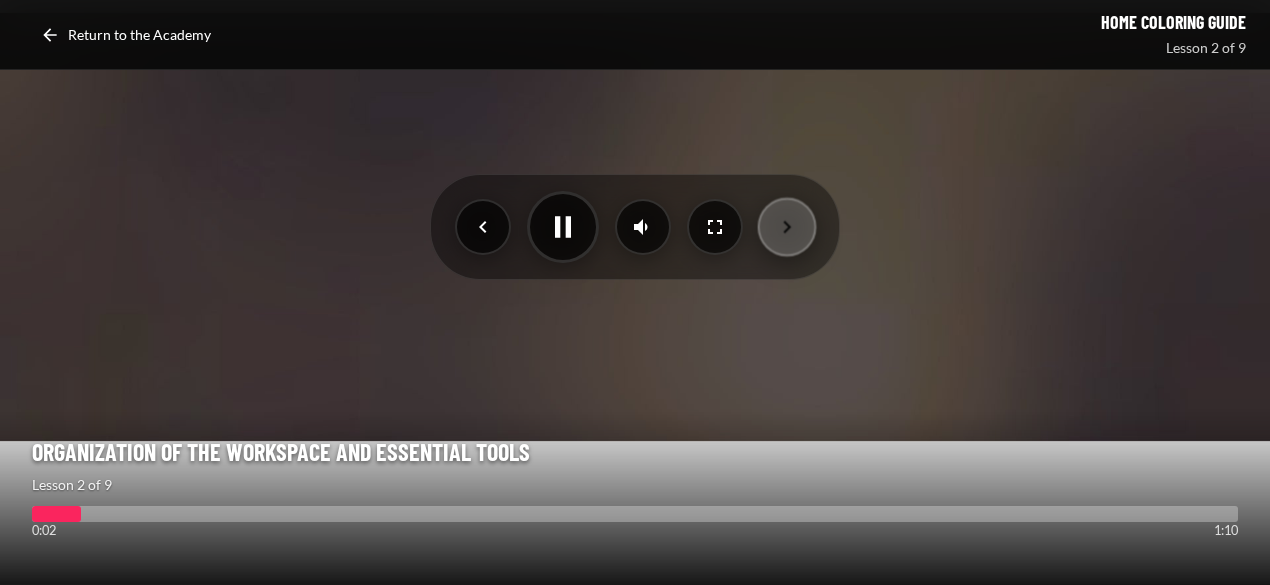 click 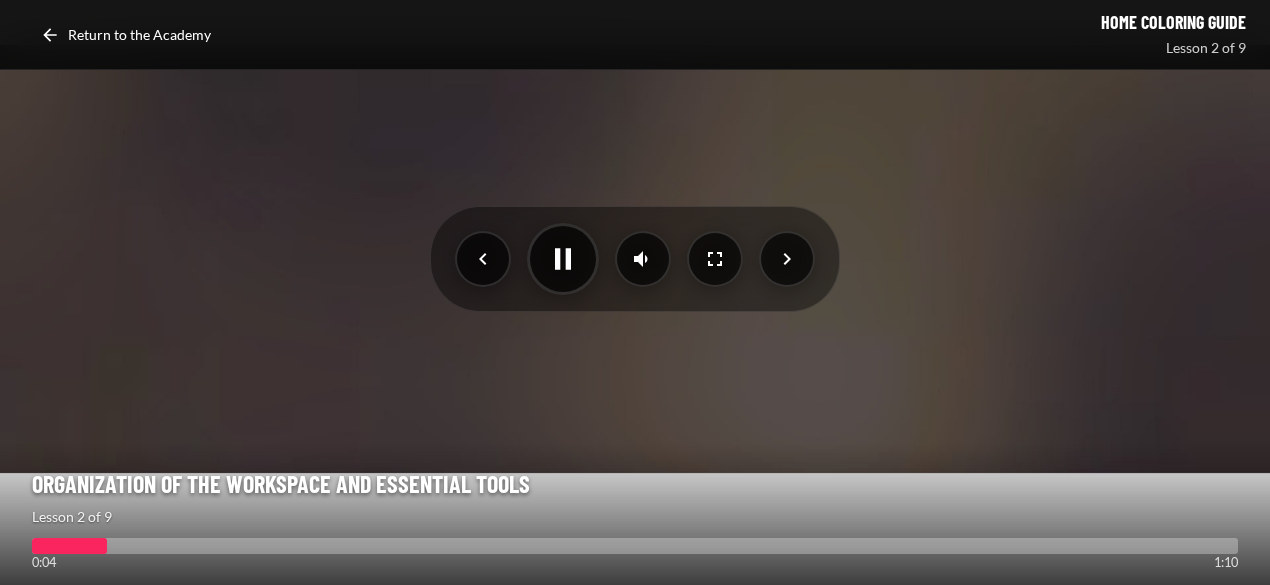scroll, scrollTop: 200, scrollLeft: 0, axis: vertical 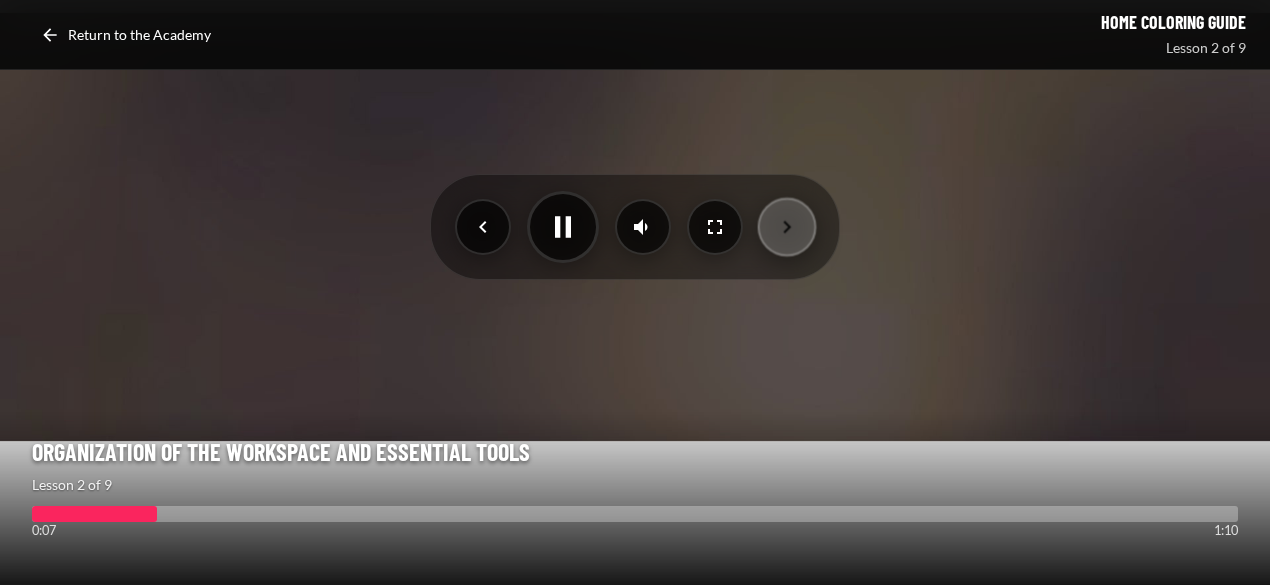 click 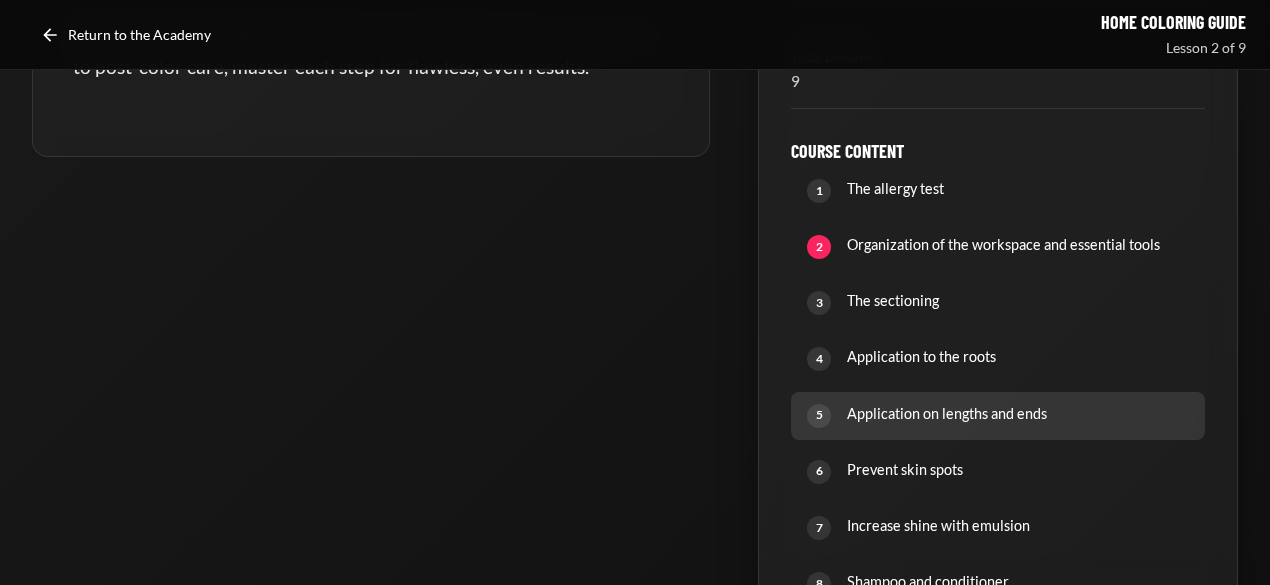 scroll, scrollTop: 1000, scrollLeft: 0, axis: vertical 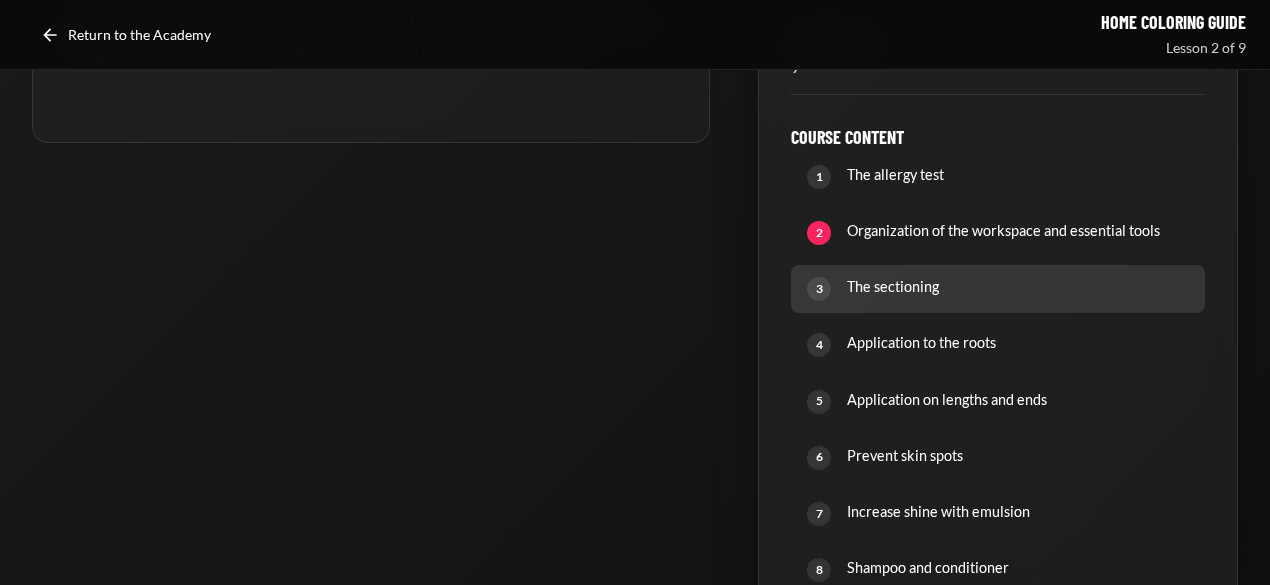click on "The sectioning" at bounding box center (1018, 287) 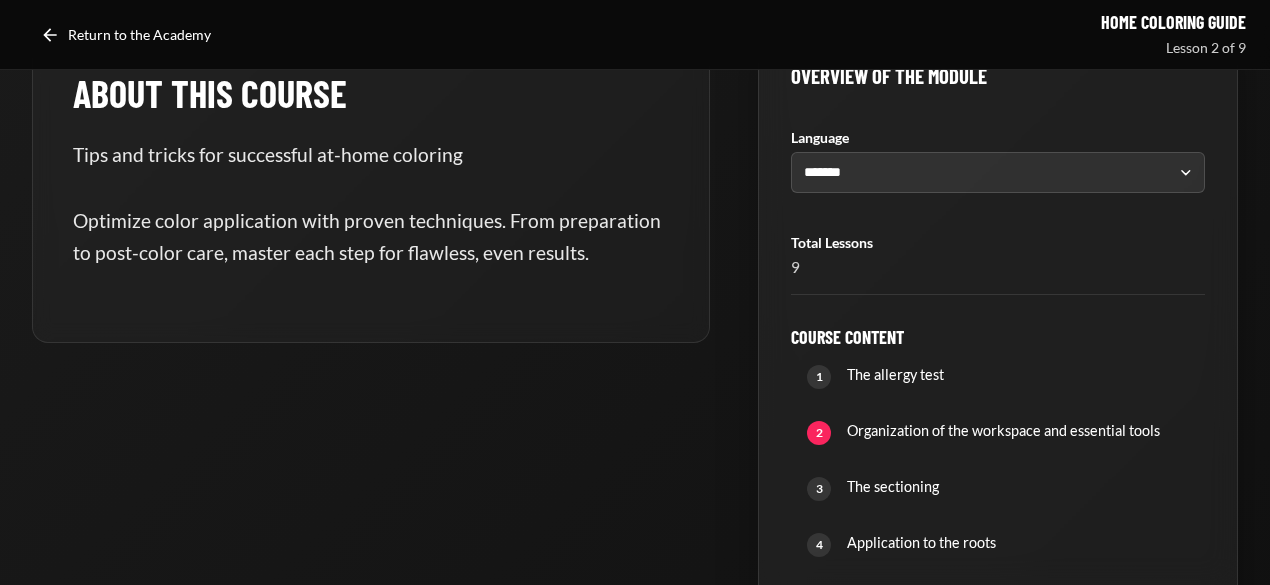 scroll, scrollTop: 900, scrollLeft: 0, axis: vertical 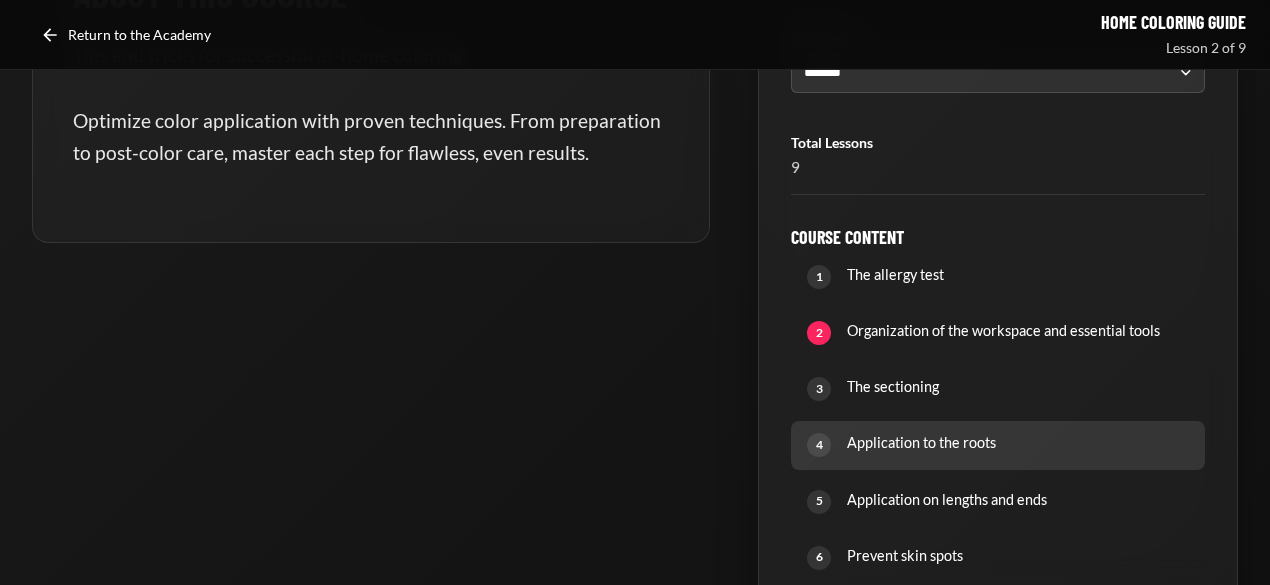 click on "Application to the roots" at bounding box center (1018, 443) 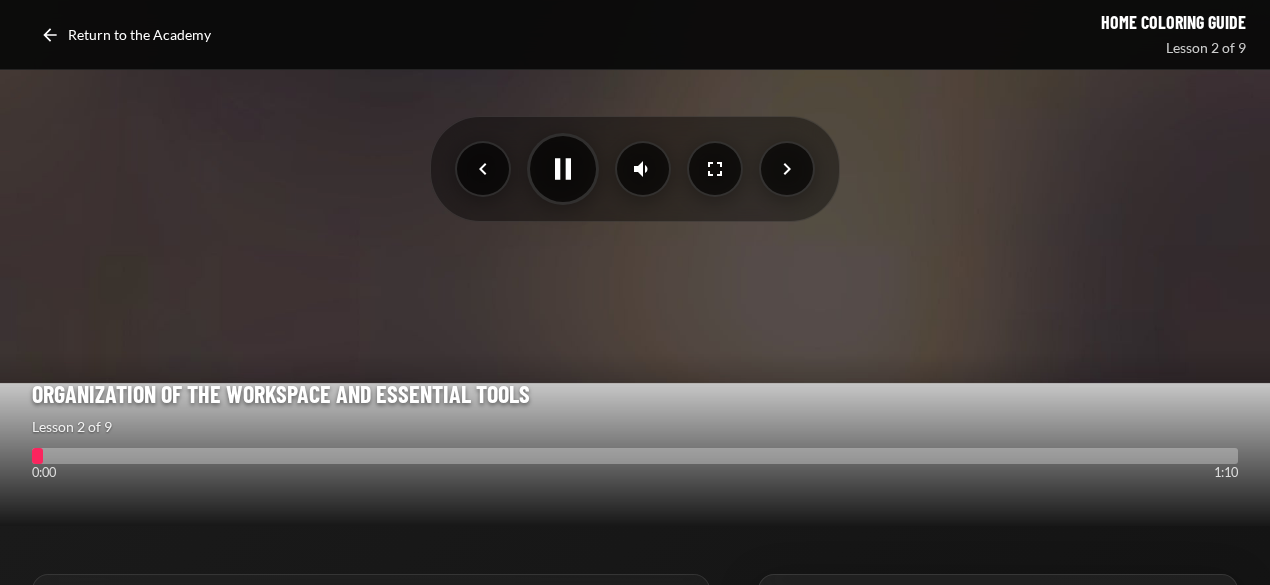 scroll, scrollTop: 300, scrollLeft: 0, axis: vertical 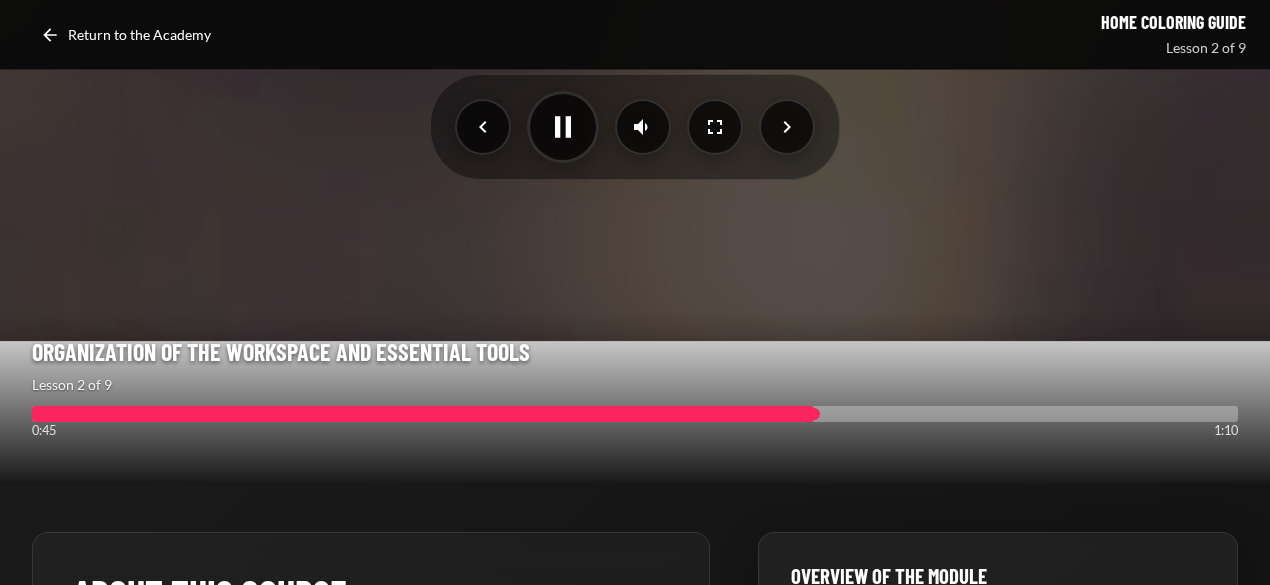 click at bounding box center (635, 414) 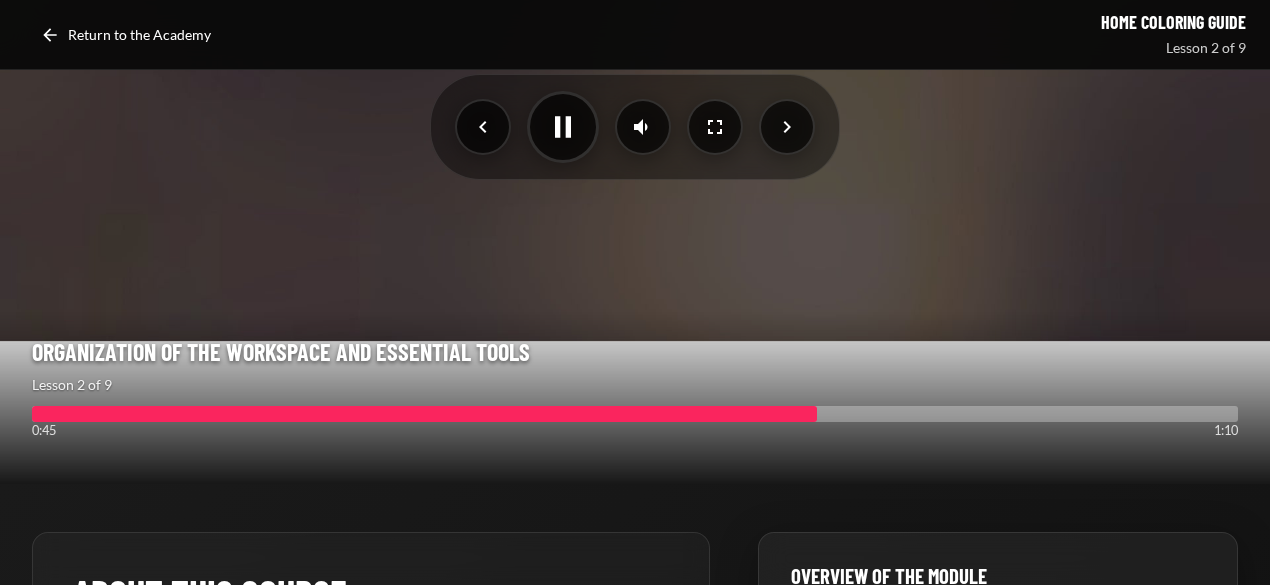 click on "0:45
1:10" at bounding box center [635, 431] 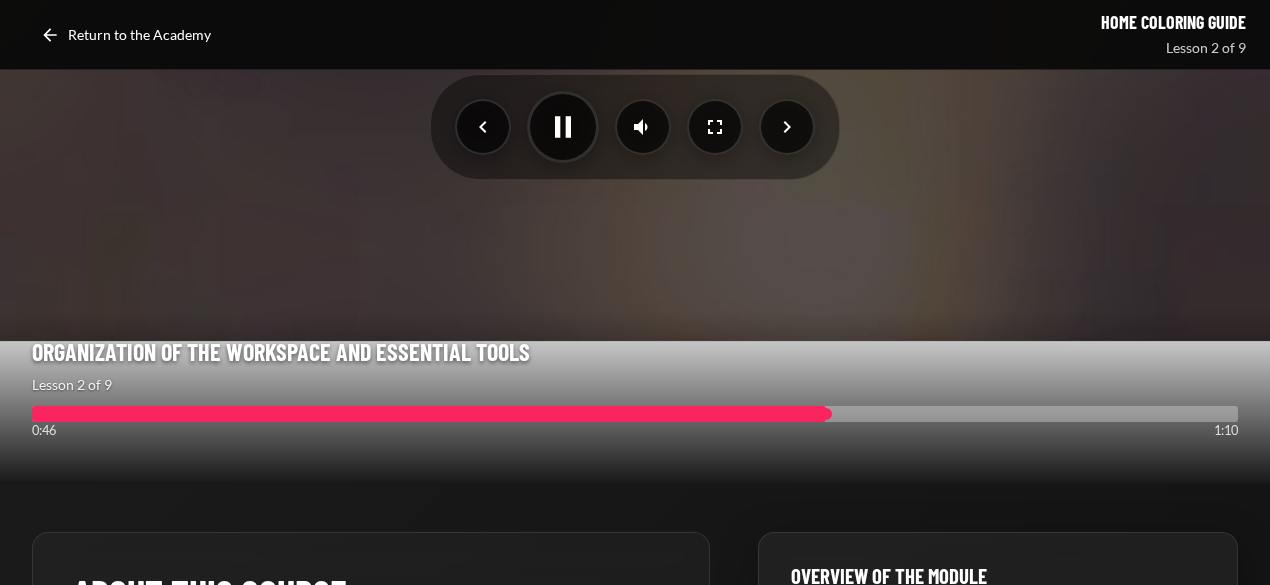 drag, startPoint x: 1072, startPoint y: 413, endPoint x: 1084, endPoint y: 411, distance: 12.165525 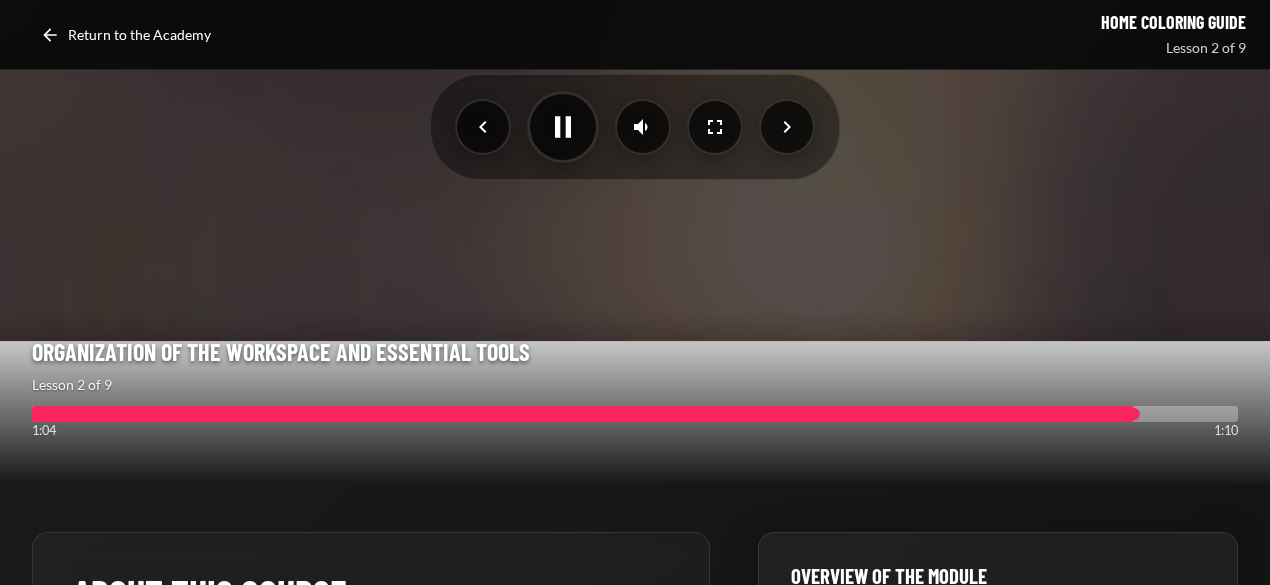 click at bounding box center (635, 414) 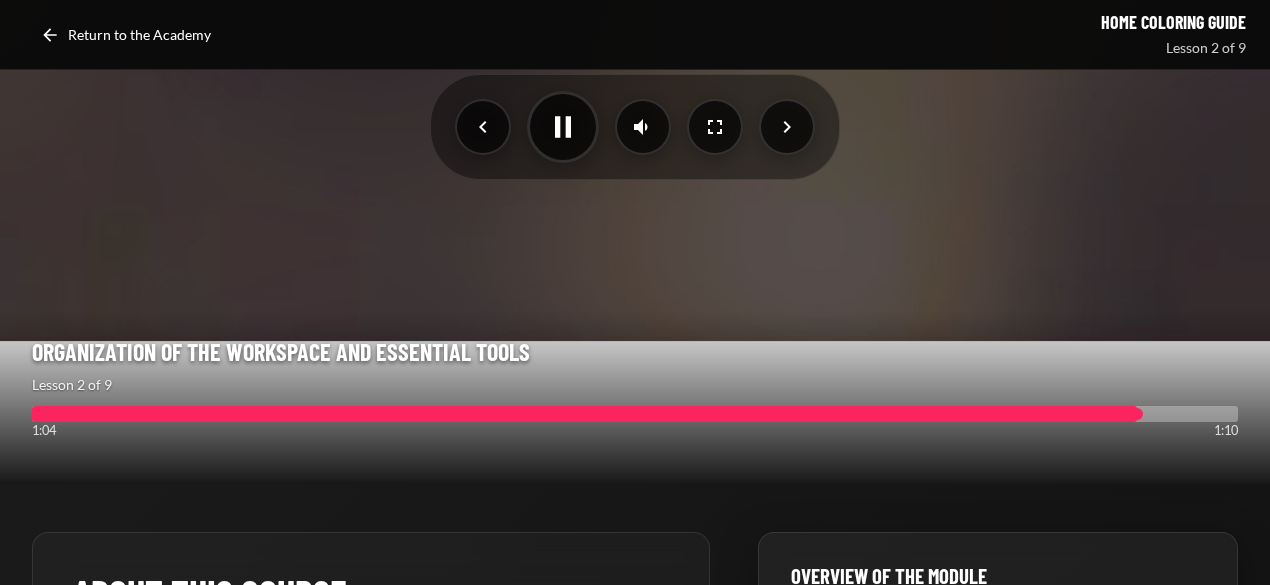 drag, startPoint x: 1130, startPoint y: 409, endPoint x: 1169, endPoint y: 409, distance: 39 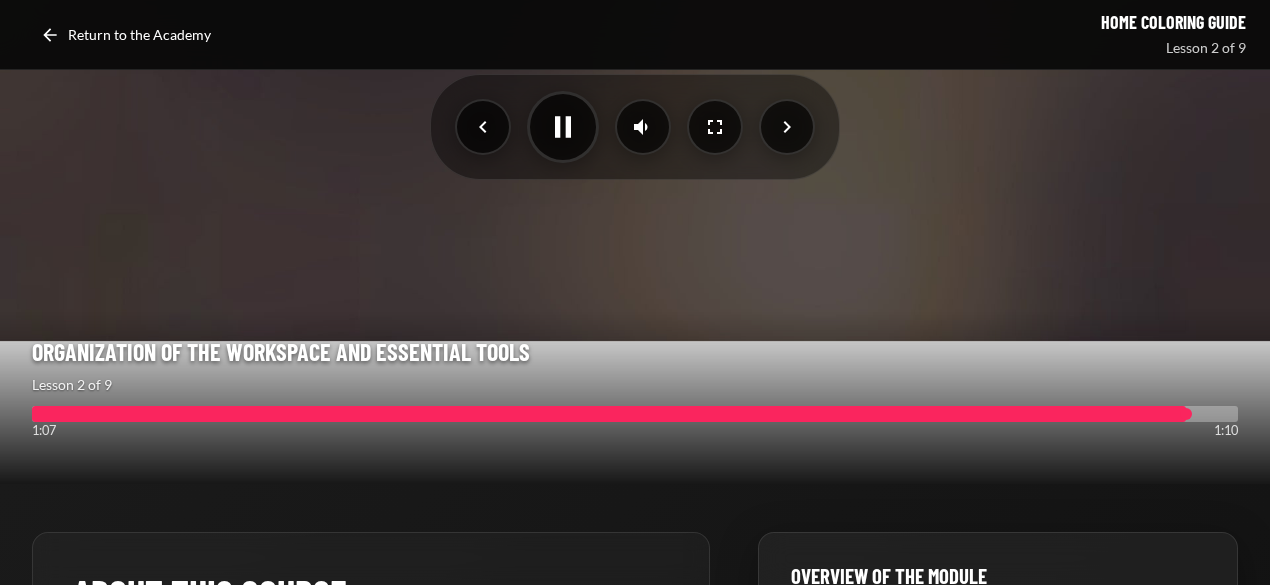 drag, startPoint x: 1186, startPoint y: 407, endPoint x: 1198, endPoint y: 407, distance: 12 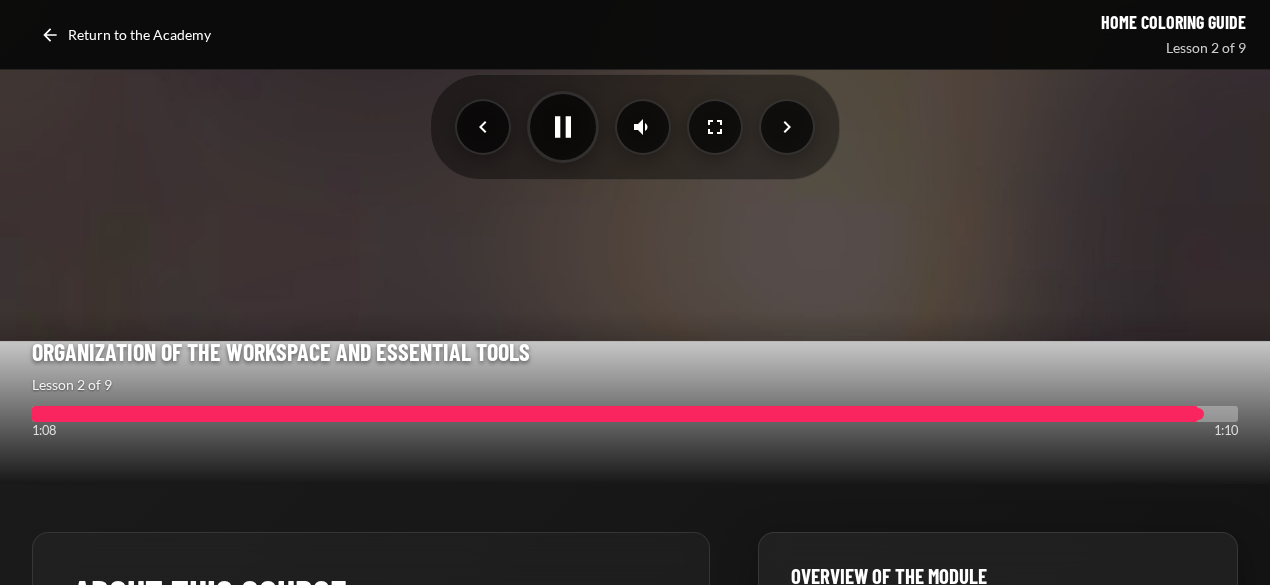 click at bounding box center [635, 414] 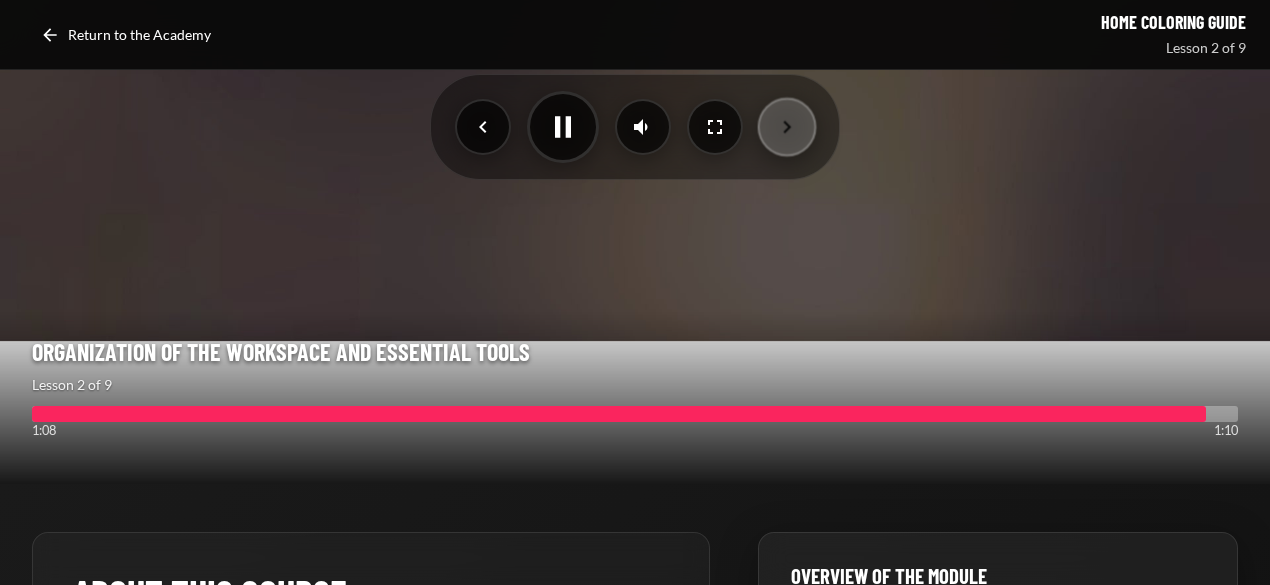 click 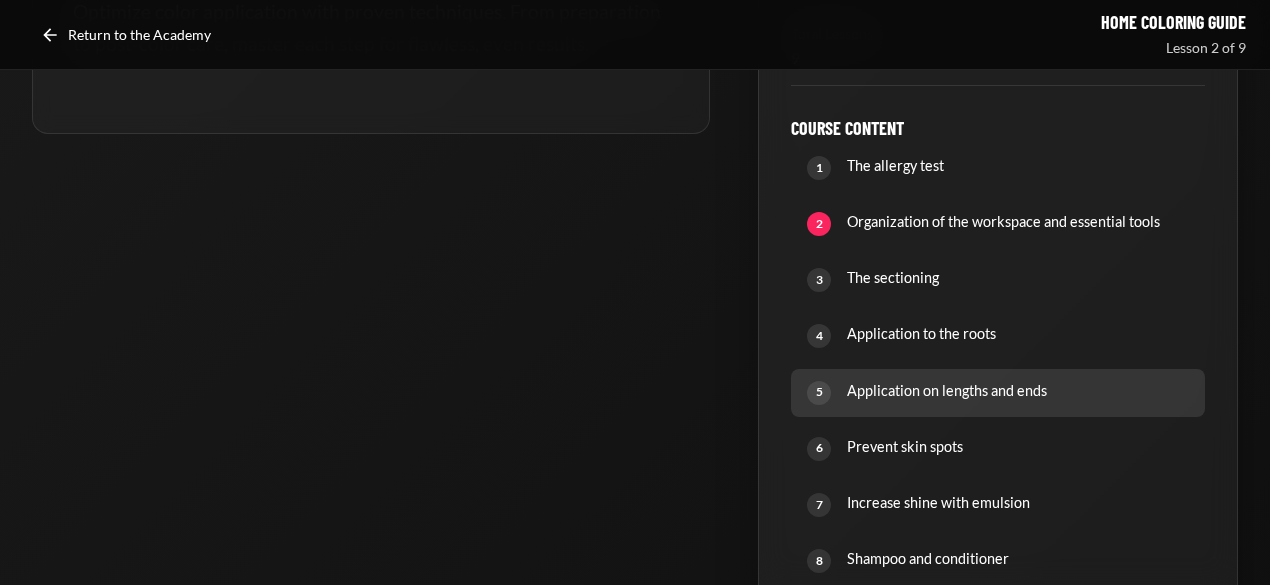 scroll, scrollTop: 1100, scrollLeft: 0, axis: vertical 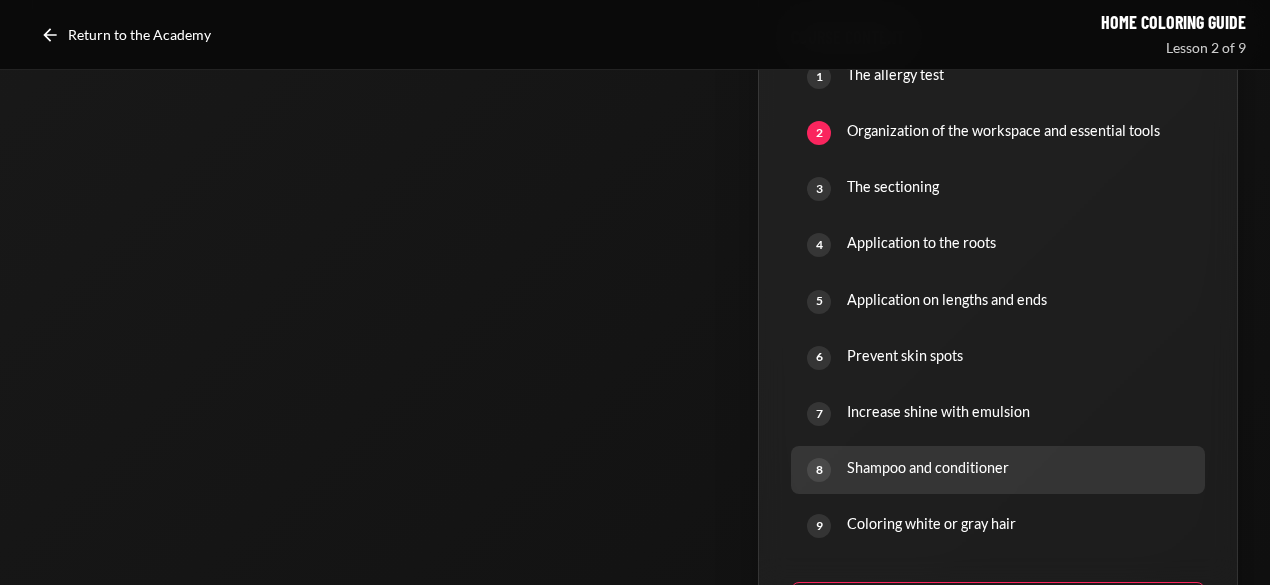 click on "Shampoo and conditioner" at bounding box center (1018, 468) 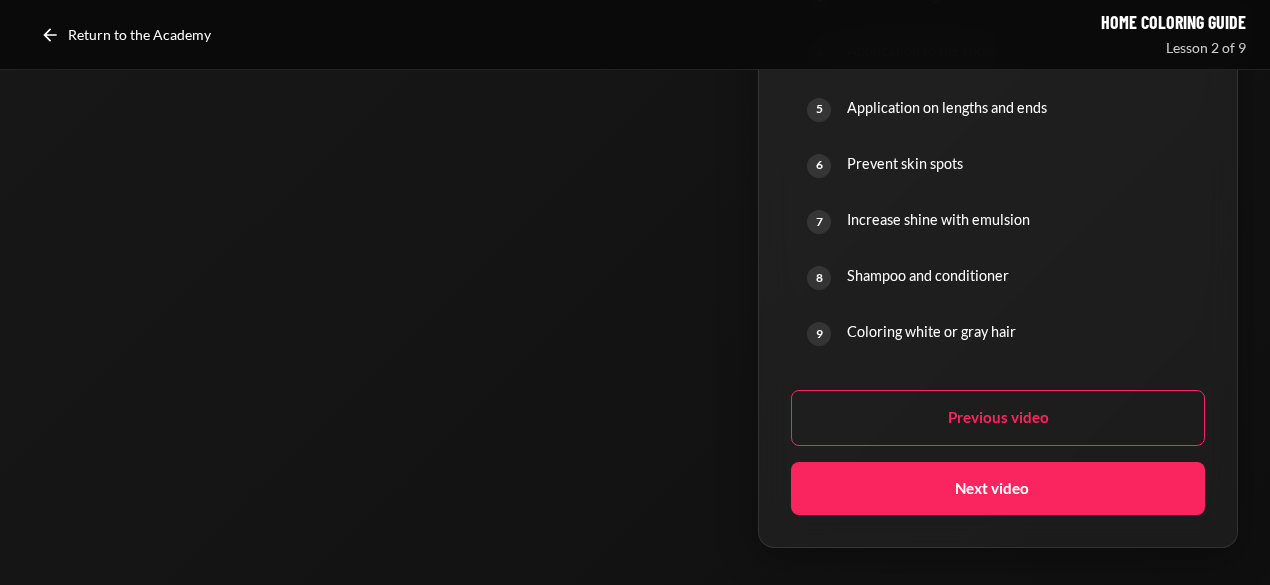scroll, scrollTop: 1300, scrollLeft: 0, axis: vertical 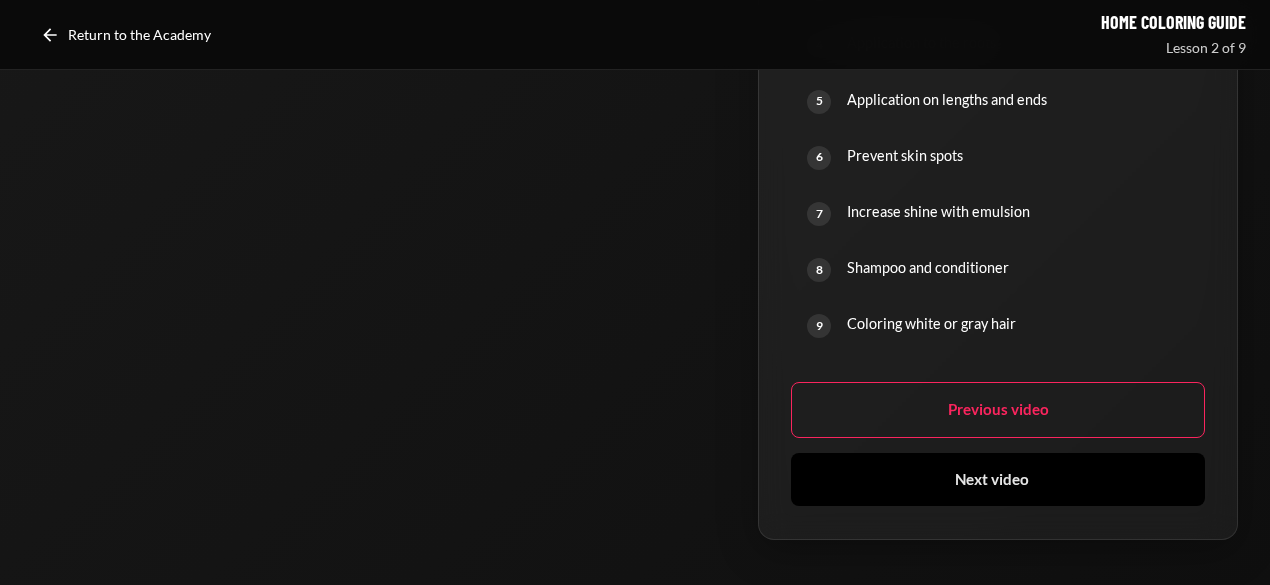 click on "Next video" at bounding box center (998, 479) 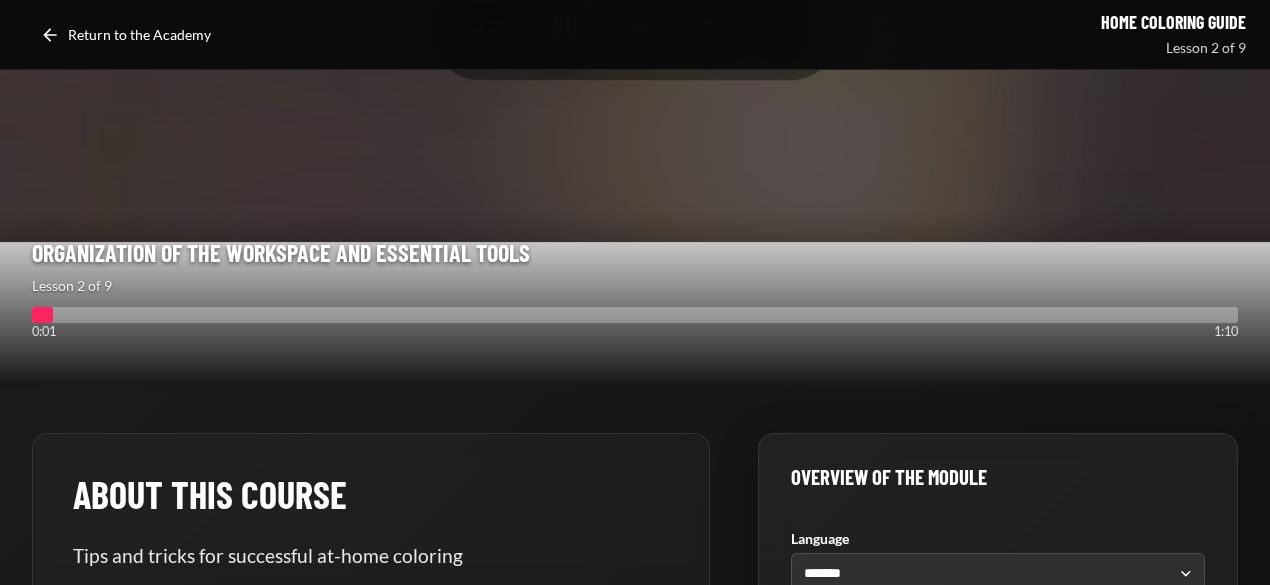 scroll, scrollTop: 400, scrollLeft: 0, axis: vertical 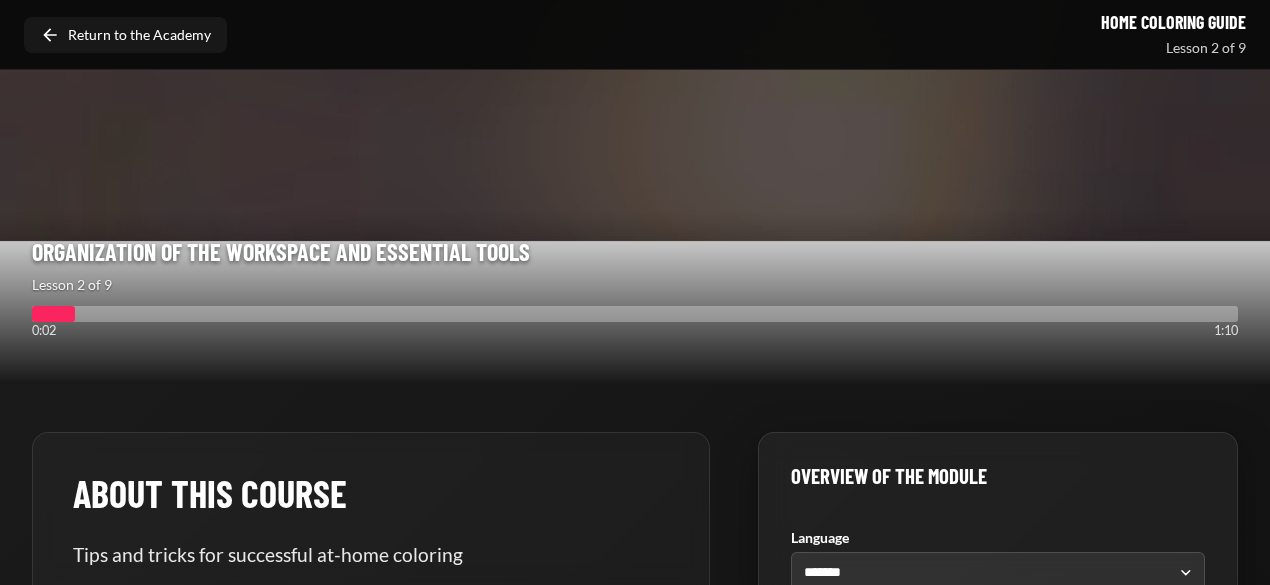 click 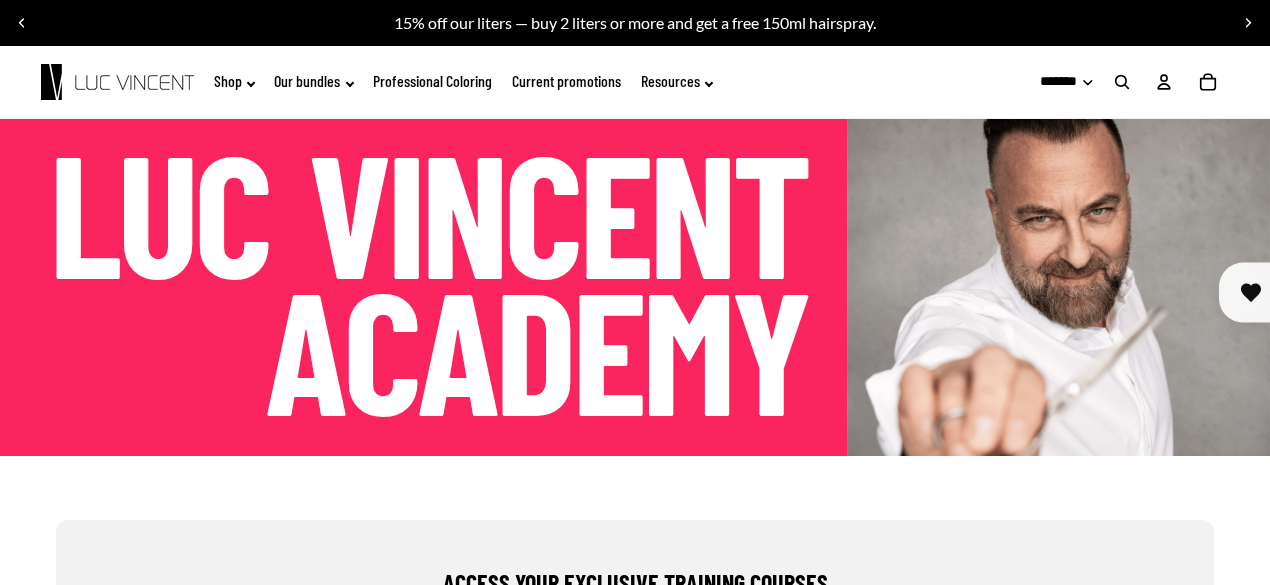 scroll, scrollTop: 0, scrollLeft: 0, axis: both 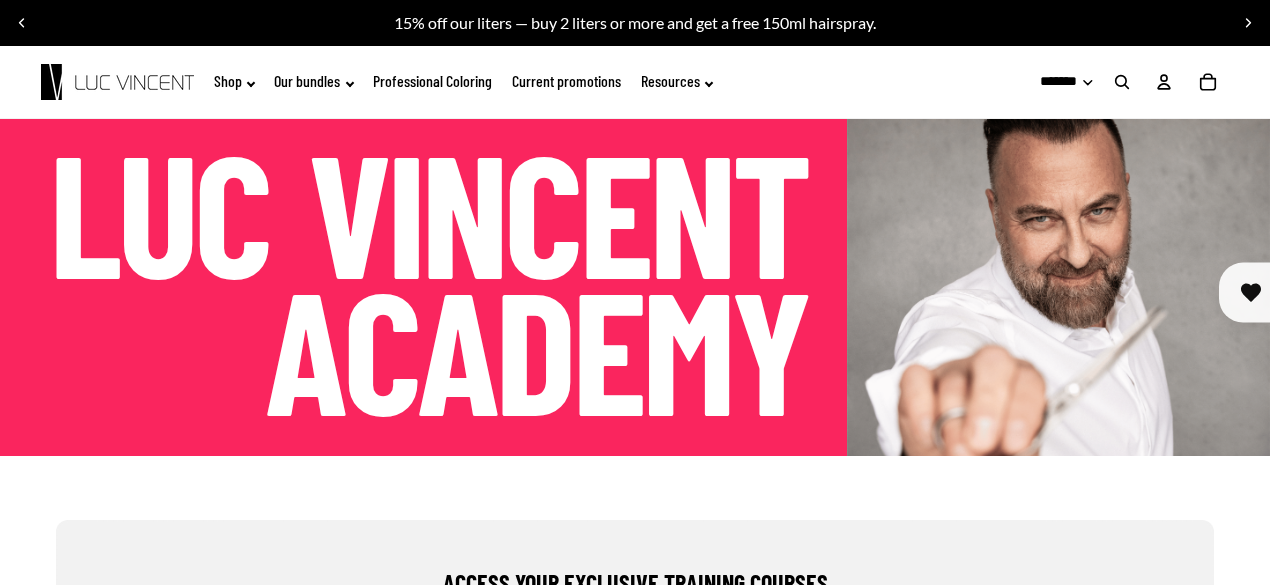 click on "Professional Coloring" 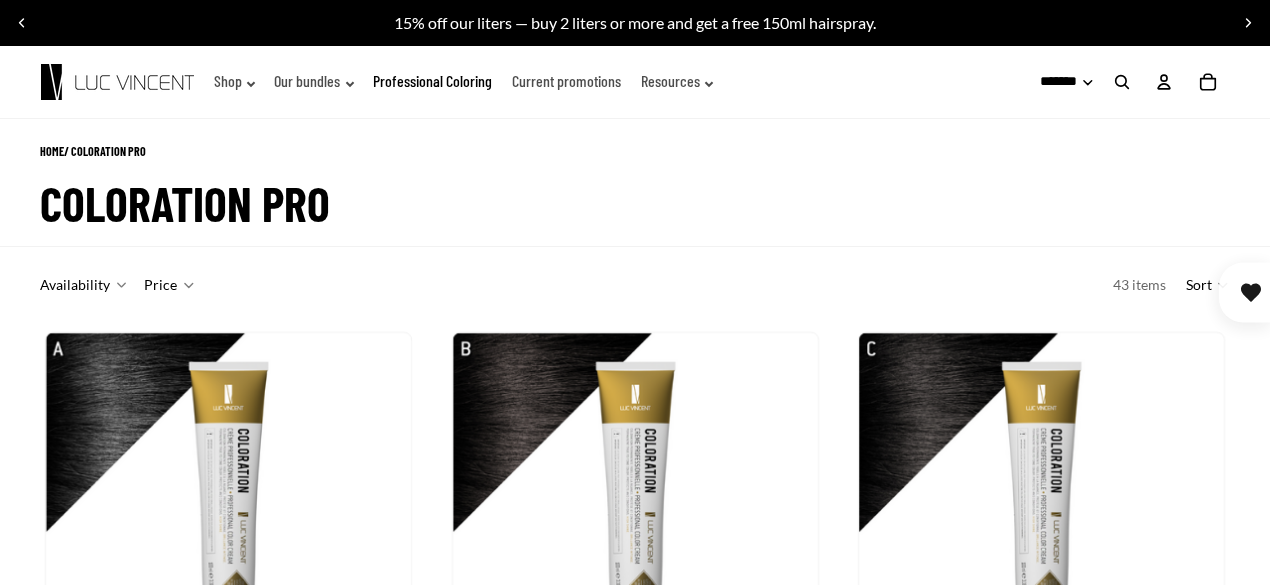 scroll, scrollTop: 400, scrollLeft: 0, axis: vertical 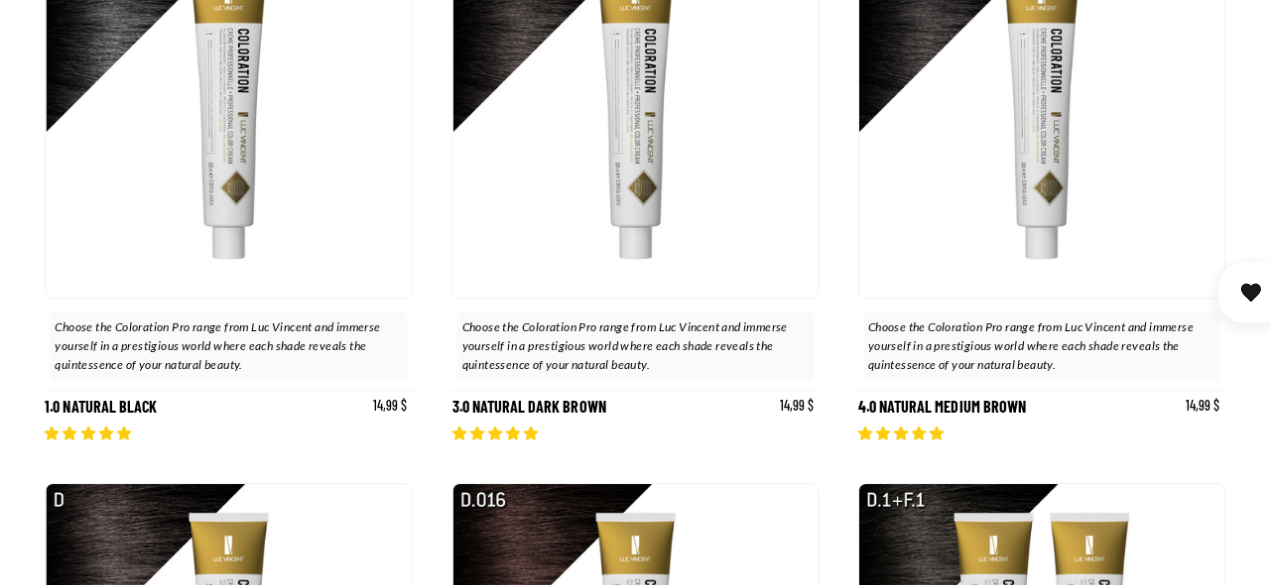 click on "4.0 NATURAL MEDIUM BROWN" at bounding box center (1041, 187) 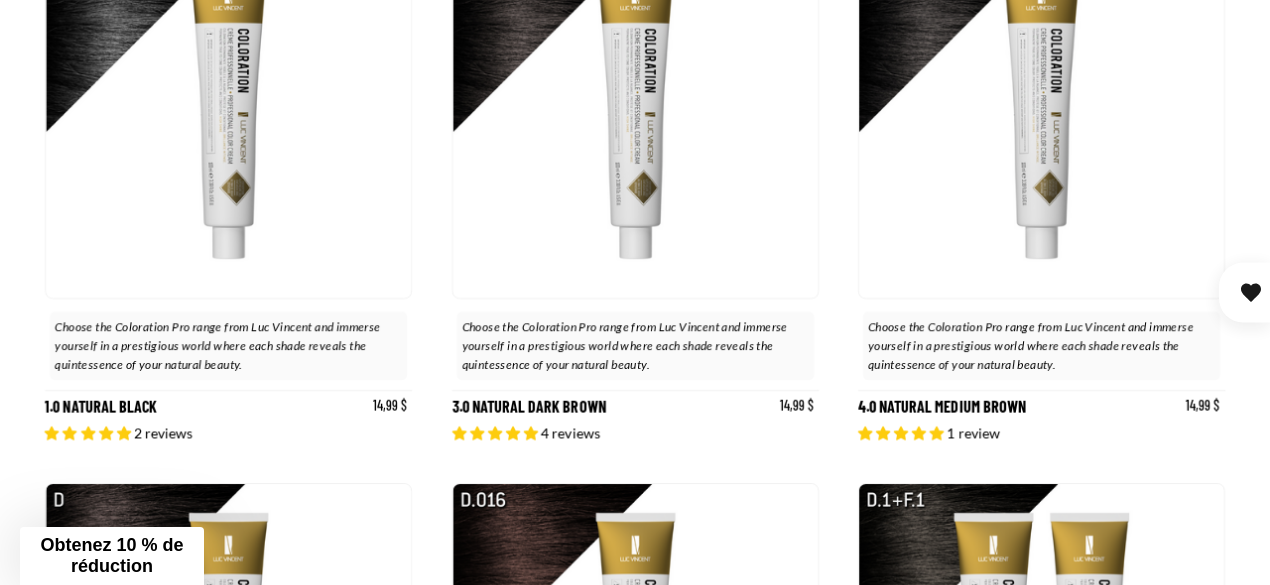 scroll, scrollTop: 400, scrollLeft: 0, axis: vertical 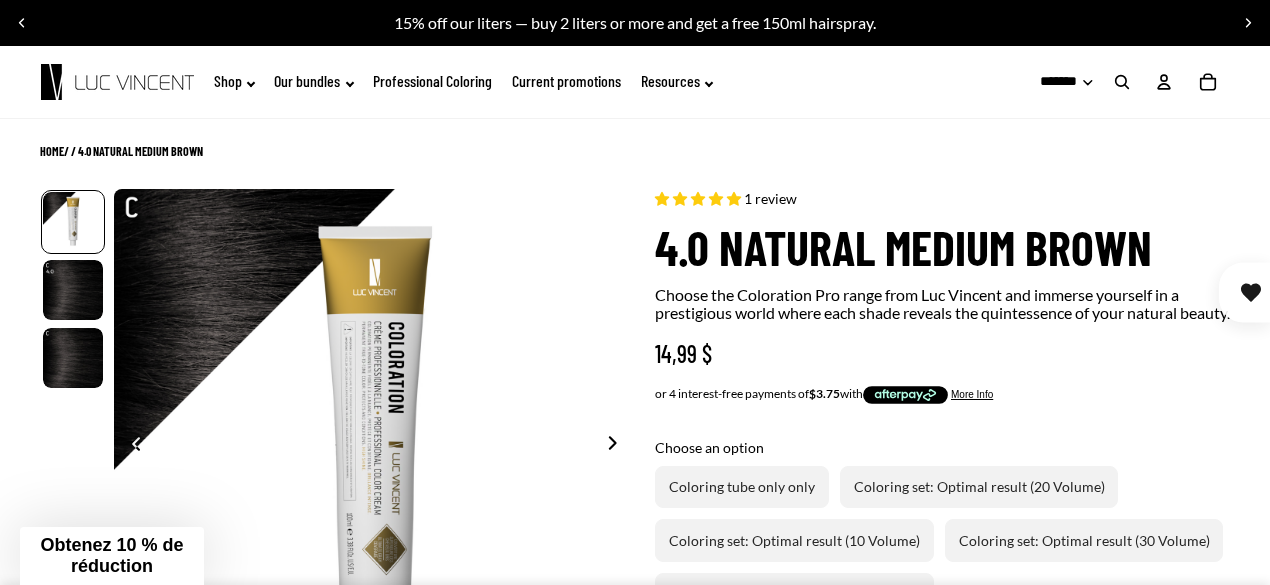 select on "**********" 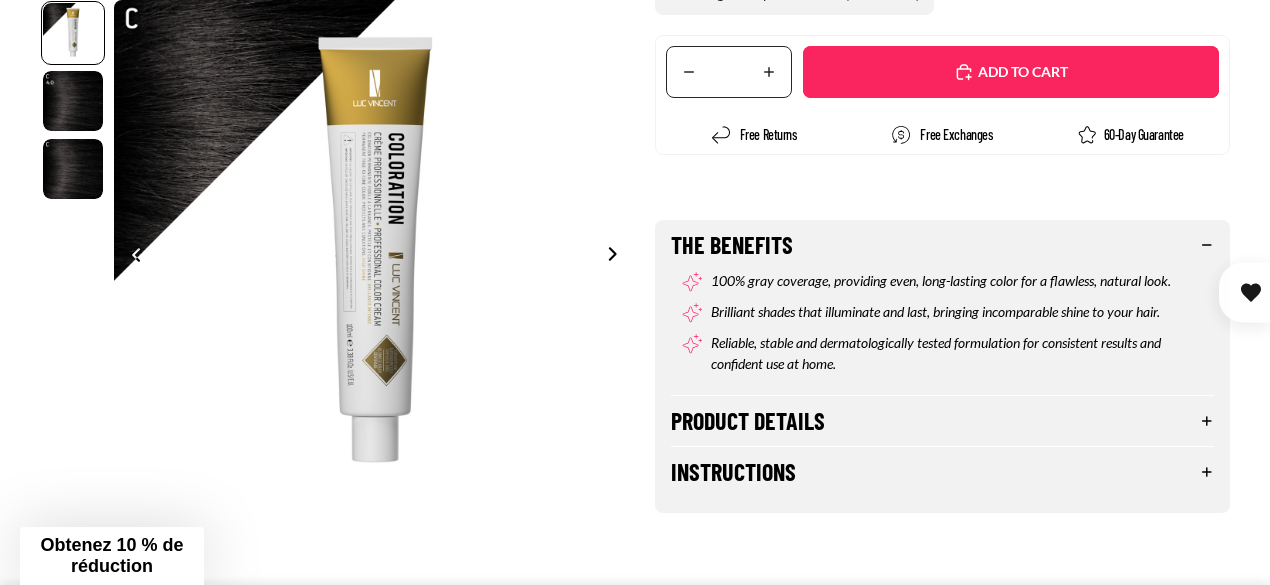 scroll, scrollTop: 700, scrollLeft: 0, axis: vertical 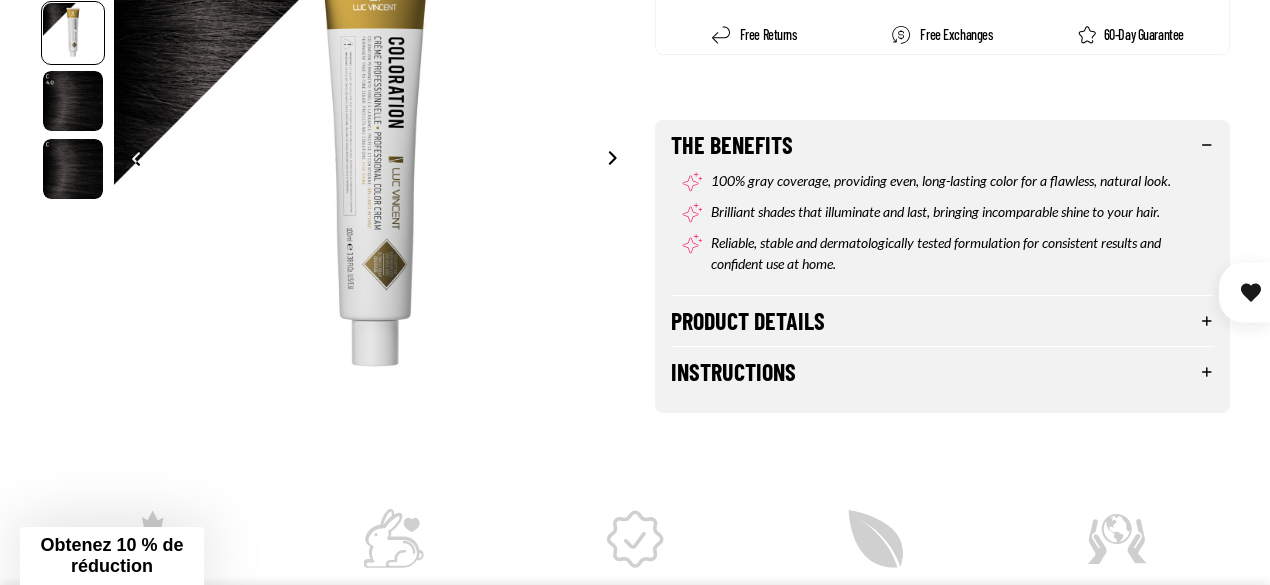 click on "Product details" at bounding box center [942, 321] 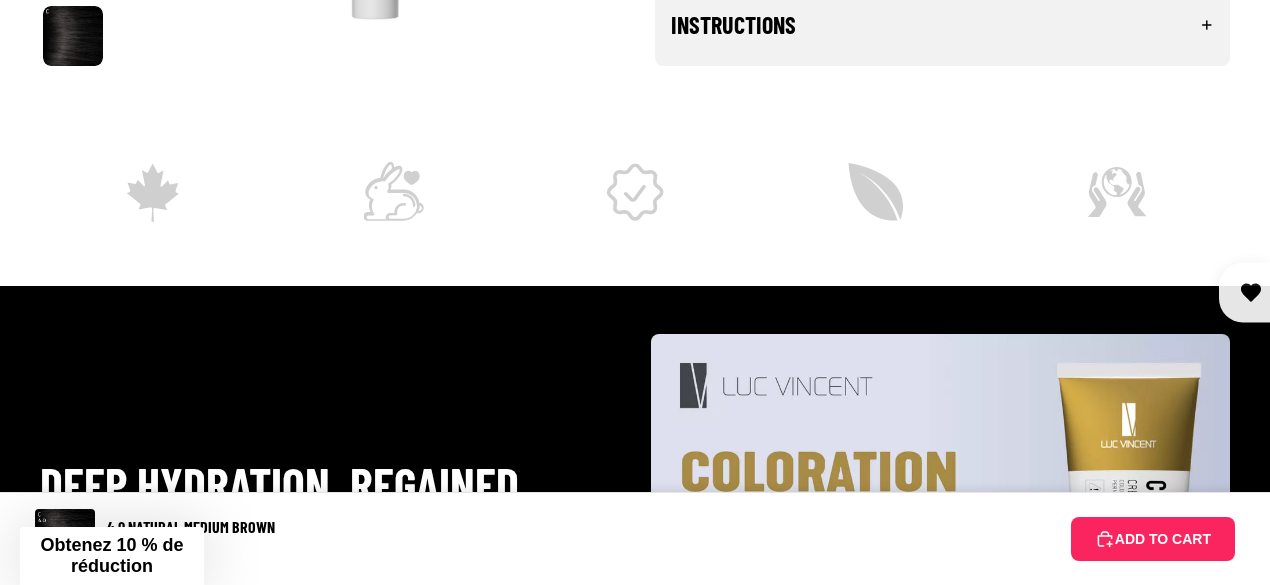 scroll, scrollTop: 1100, scrollLeft: 0, axis: vertical 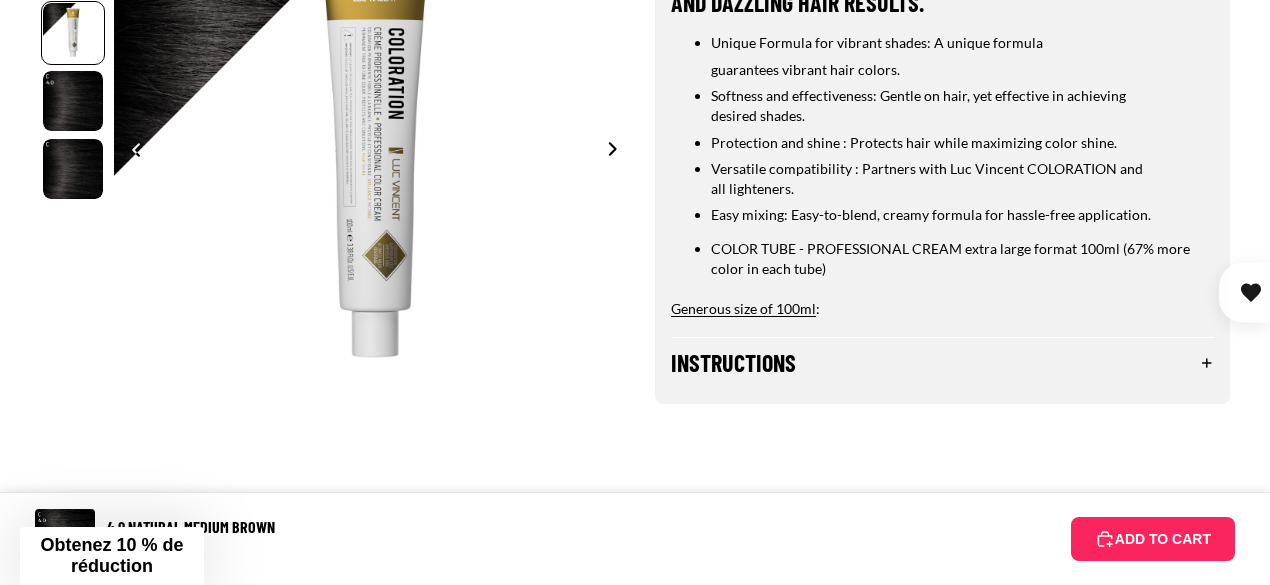 click on "Instructions" at bounding box center (942, 363) 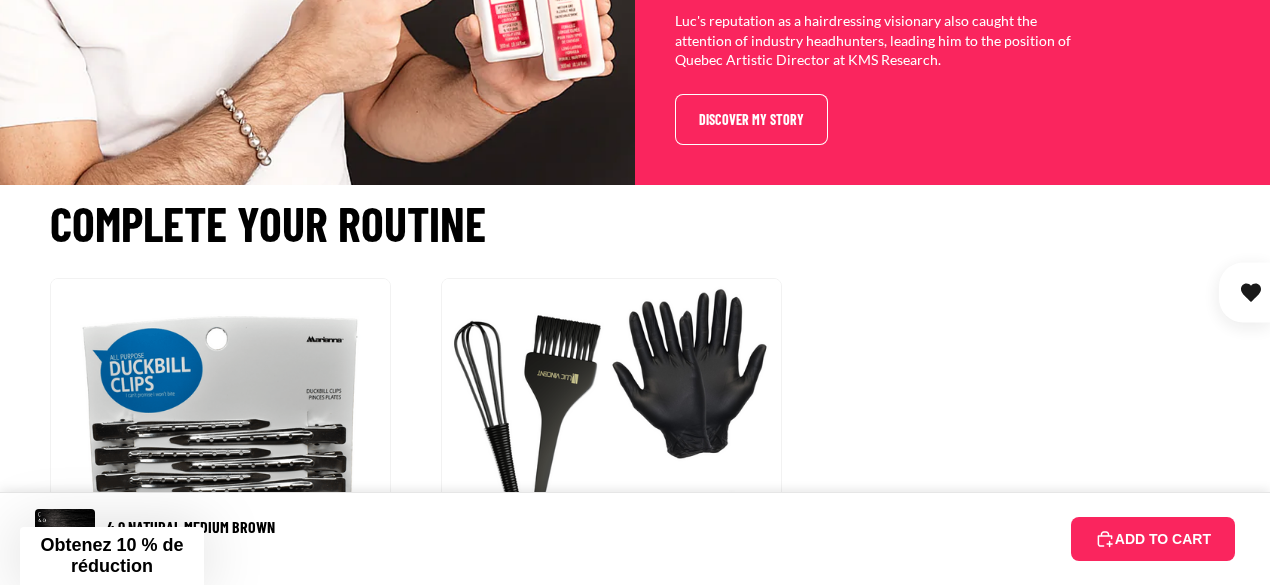 scroll, scrollTop: 7122, scrollLeft: 0, axis: vertical 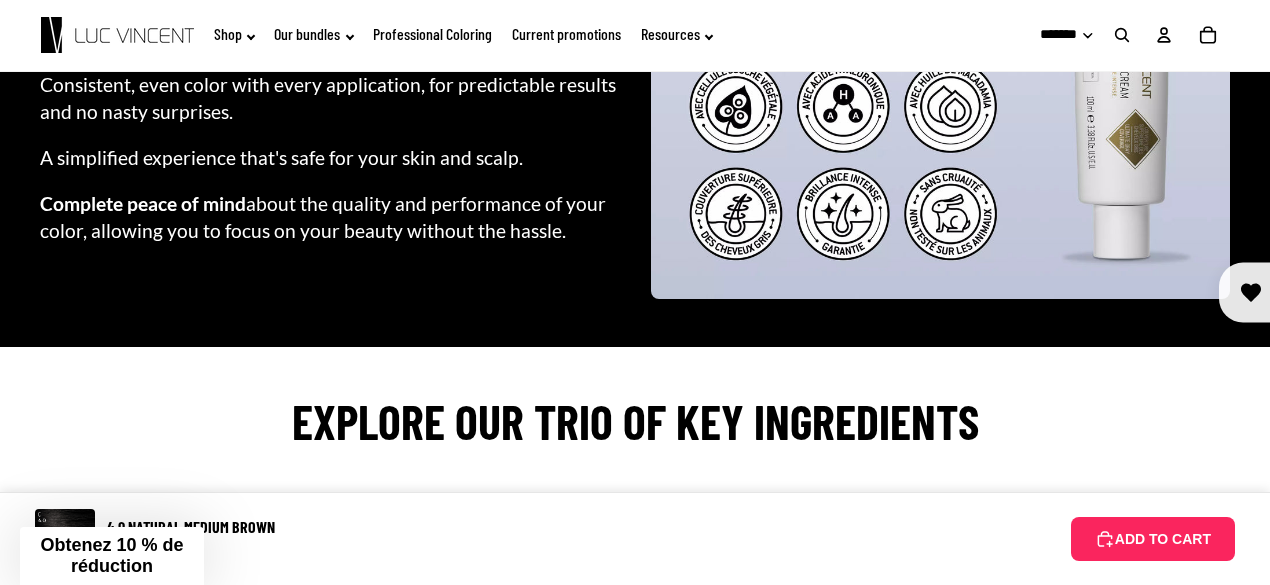 click on "Shop" 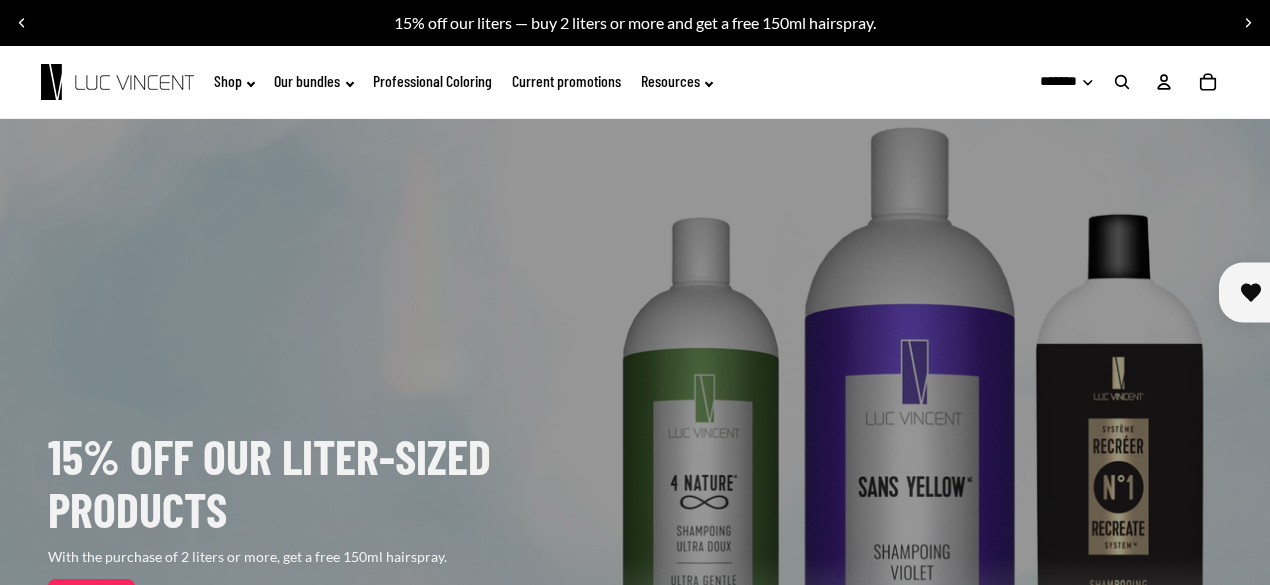 scroll, scrollTop: 0, scrollLeft: 0, axis: both 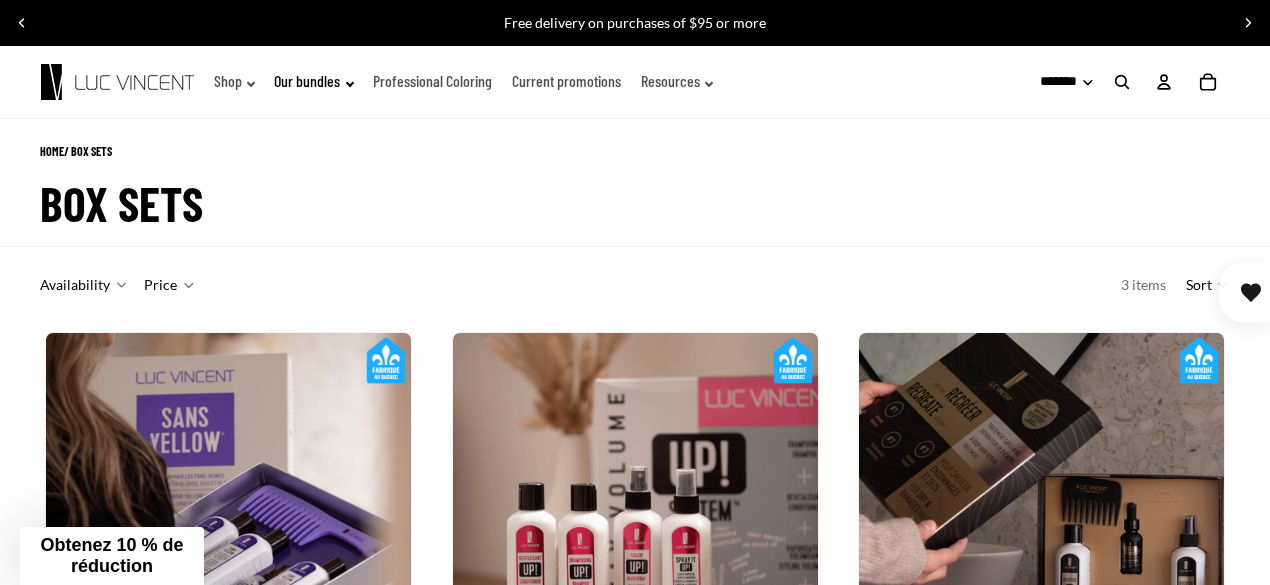 click on "Professional Coloring" 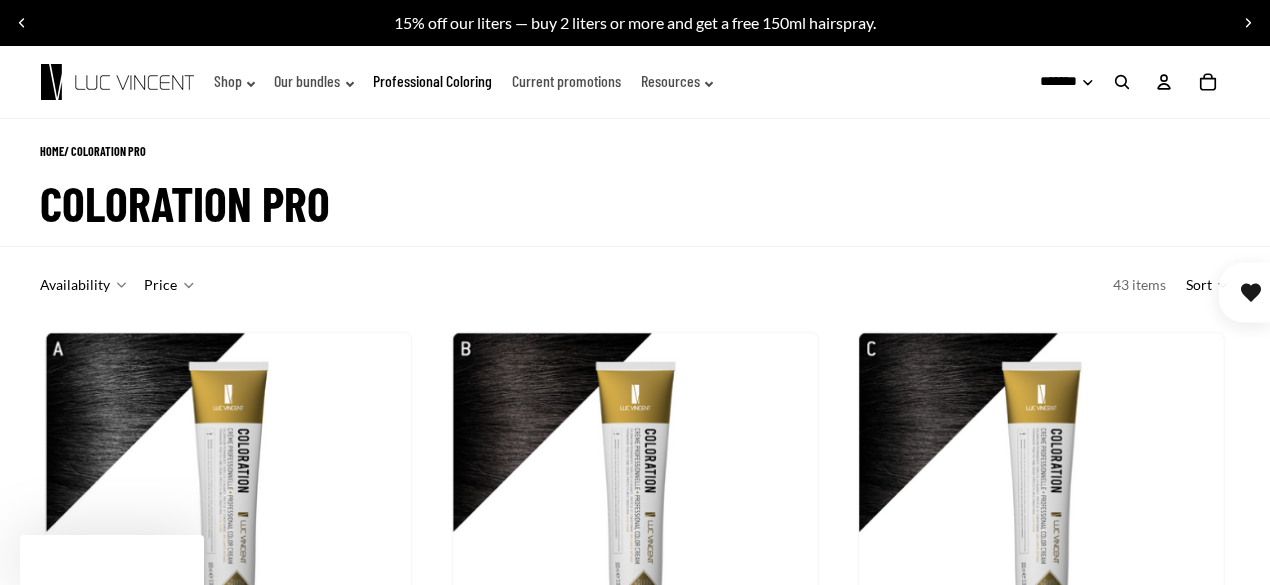 scroll, scrollTop: 1239, scrollLeft: 0, axis: vertical 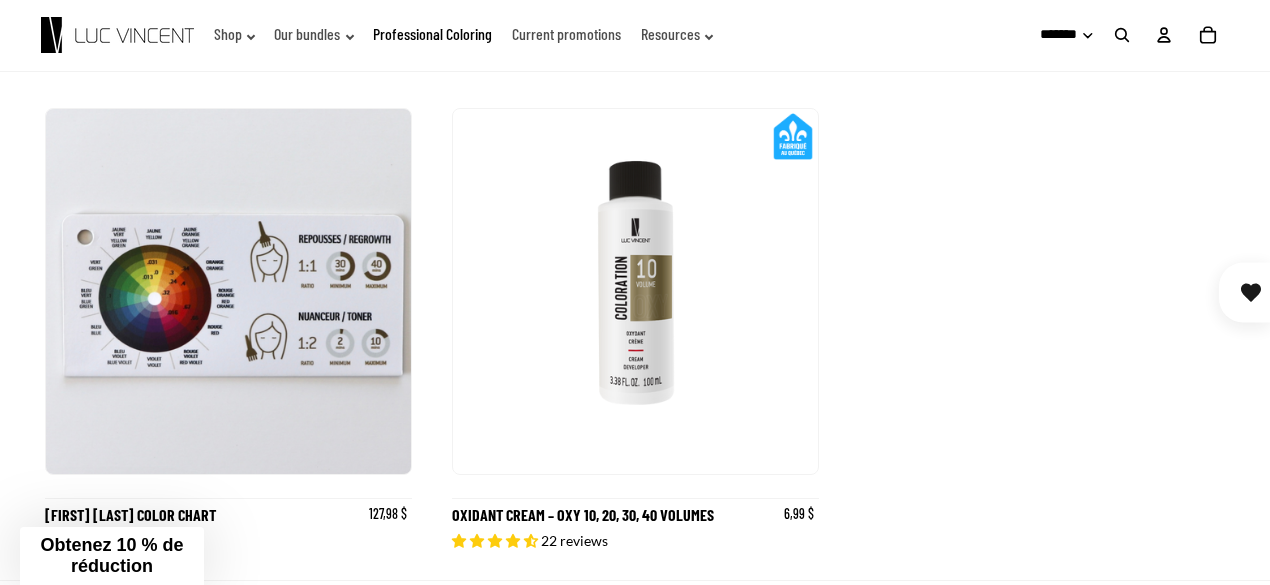 click 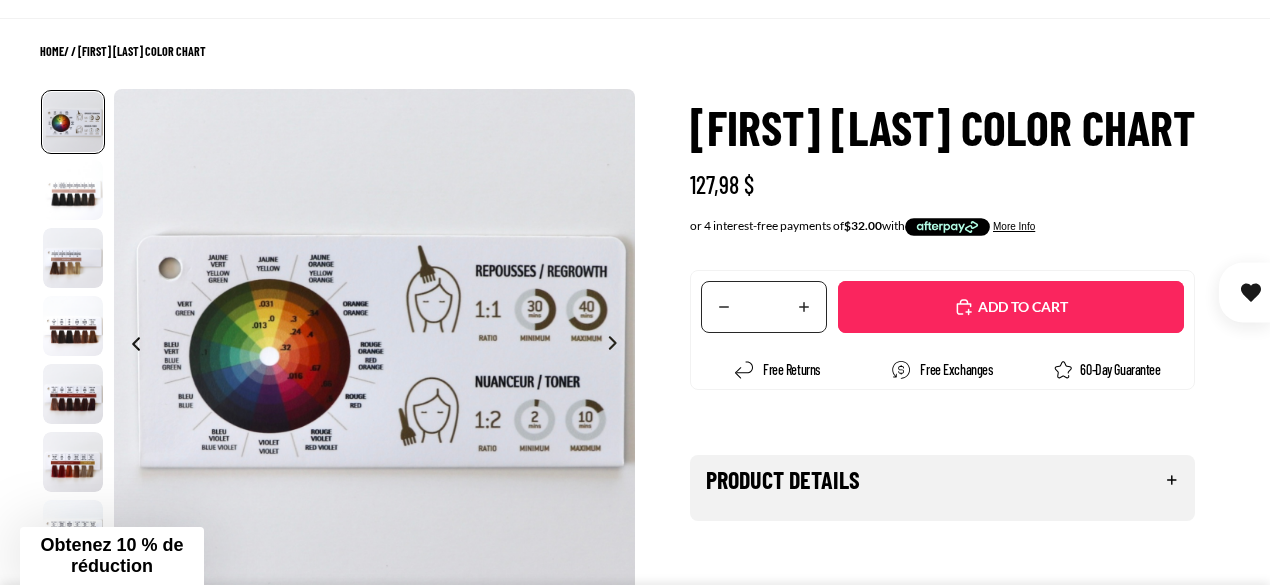 scroll, scrollTop: 200, scrollLeft: 0, axis: vertical 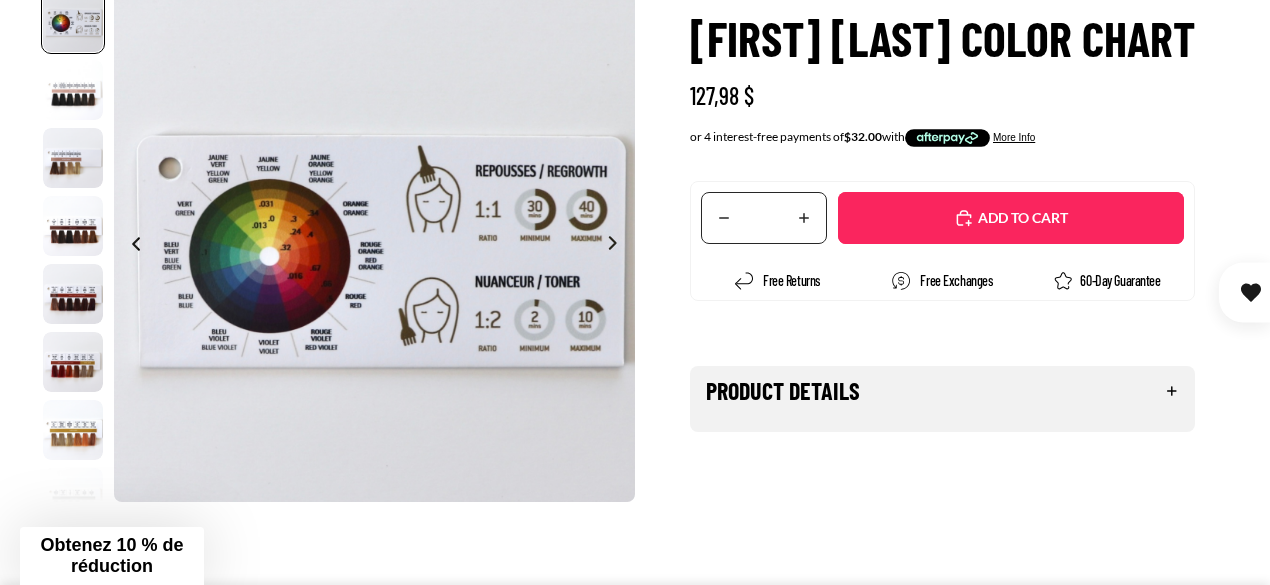 click at bounding box center [618, 246] 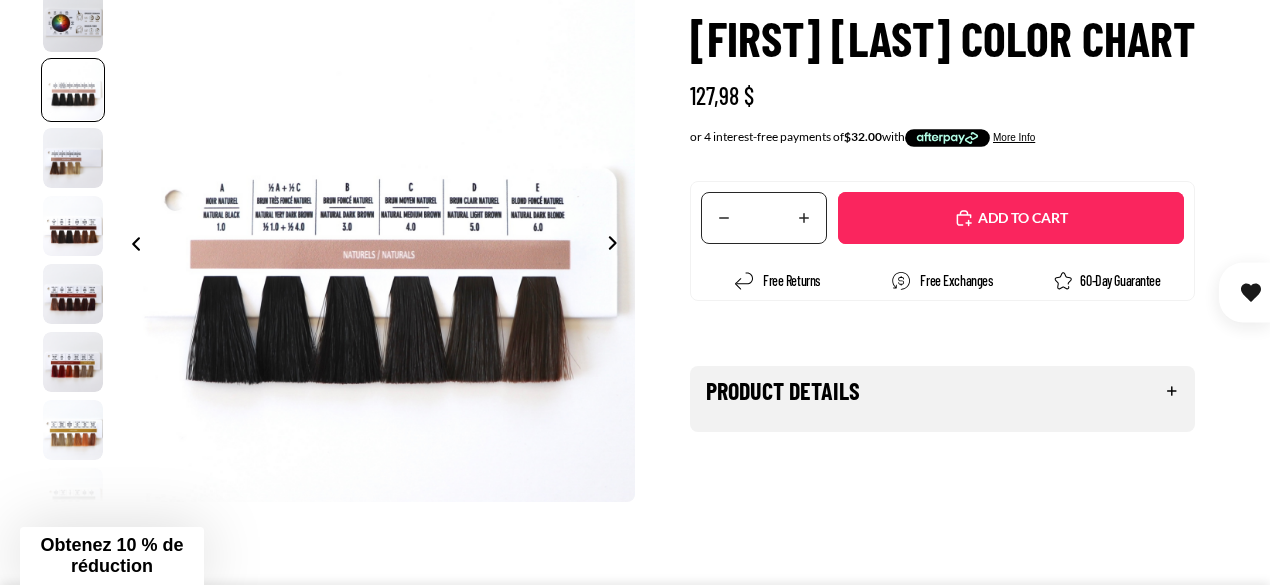 scroll, scrollTop: 0, scrollLeft: 522, axis: horizontal 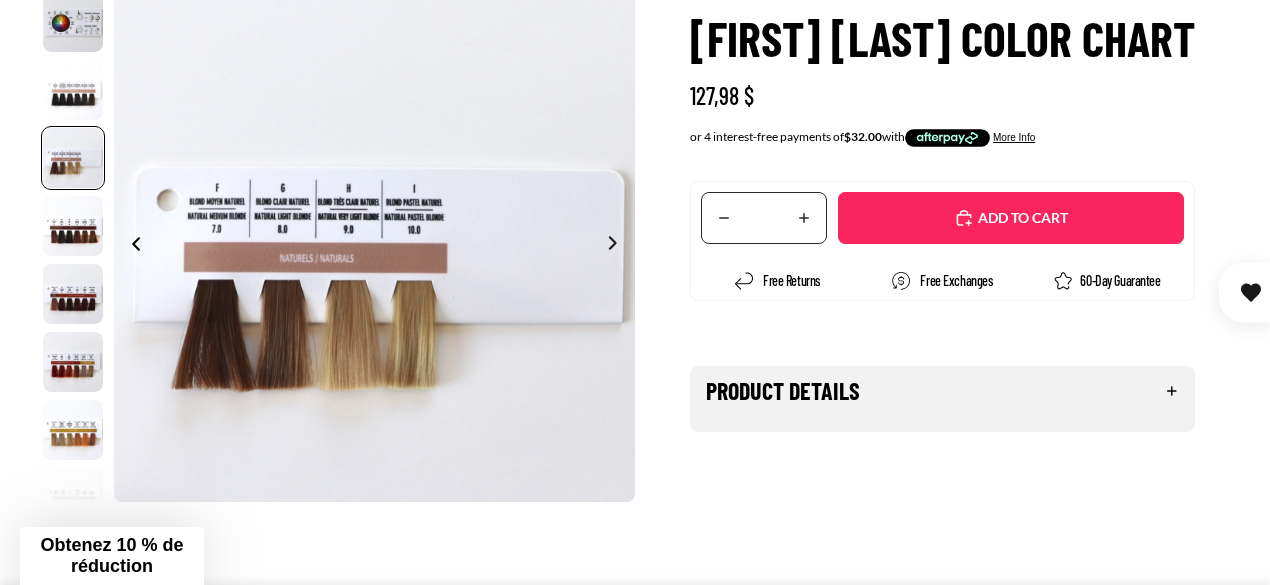 click at bounding box center [618, 246] 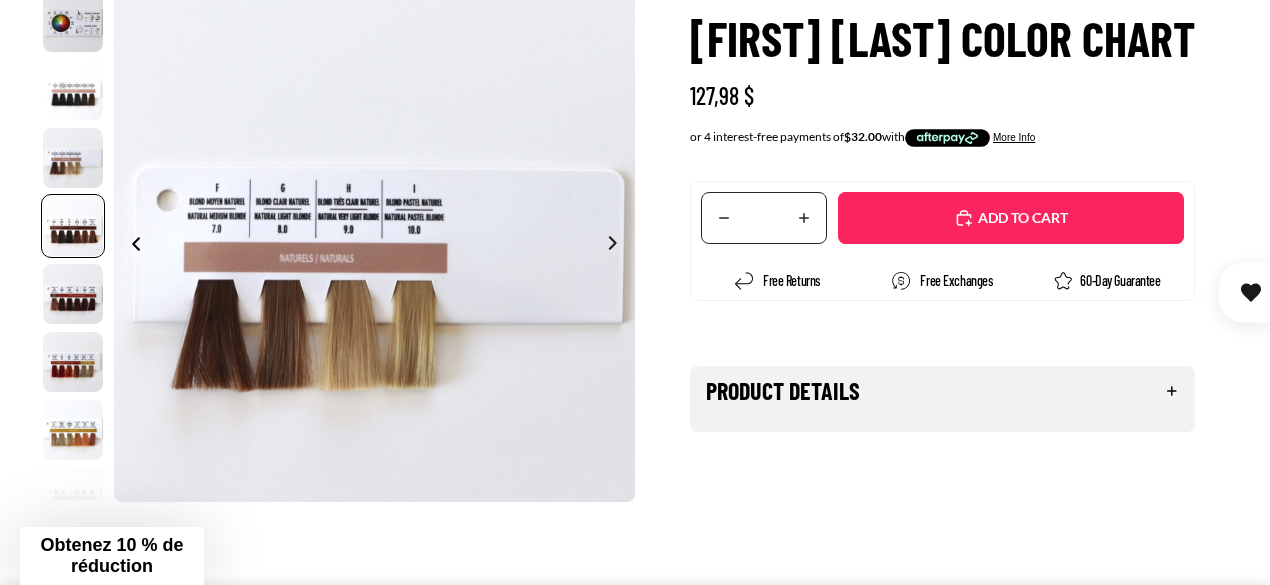 scroll, scrollTop: 0, scrollLeft: 1566, axis: horizontal 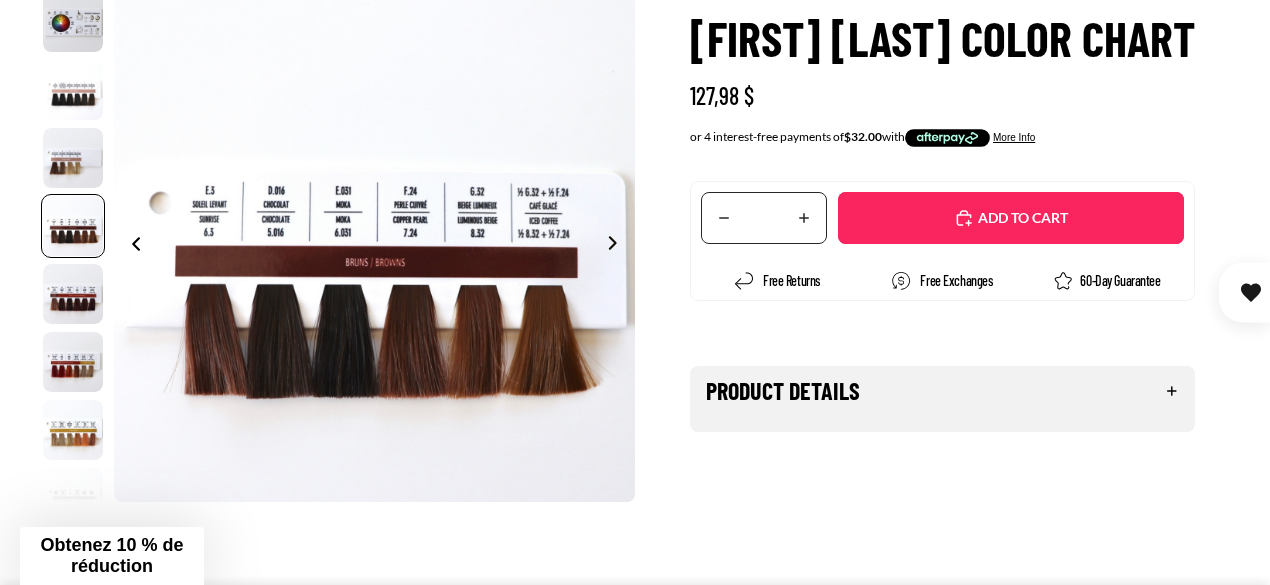 click at bounding box center [618, 246] 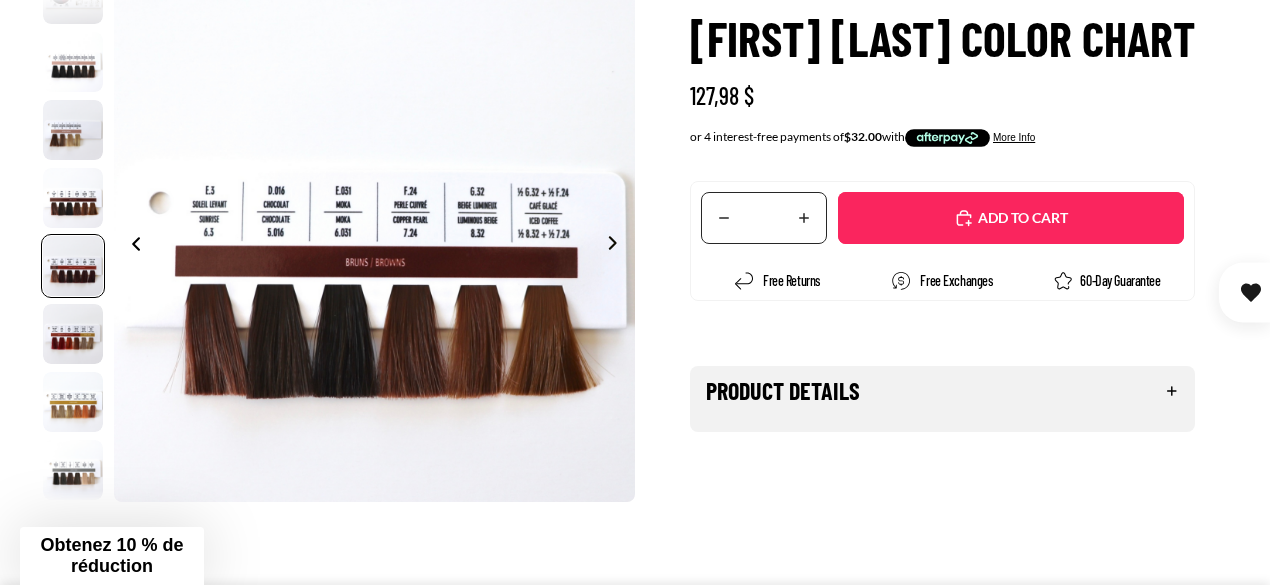 scroll, scrollTop: 29, scrollLeft: 0, axis: vertical 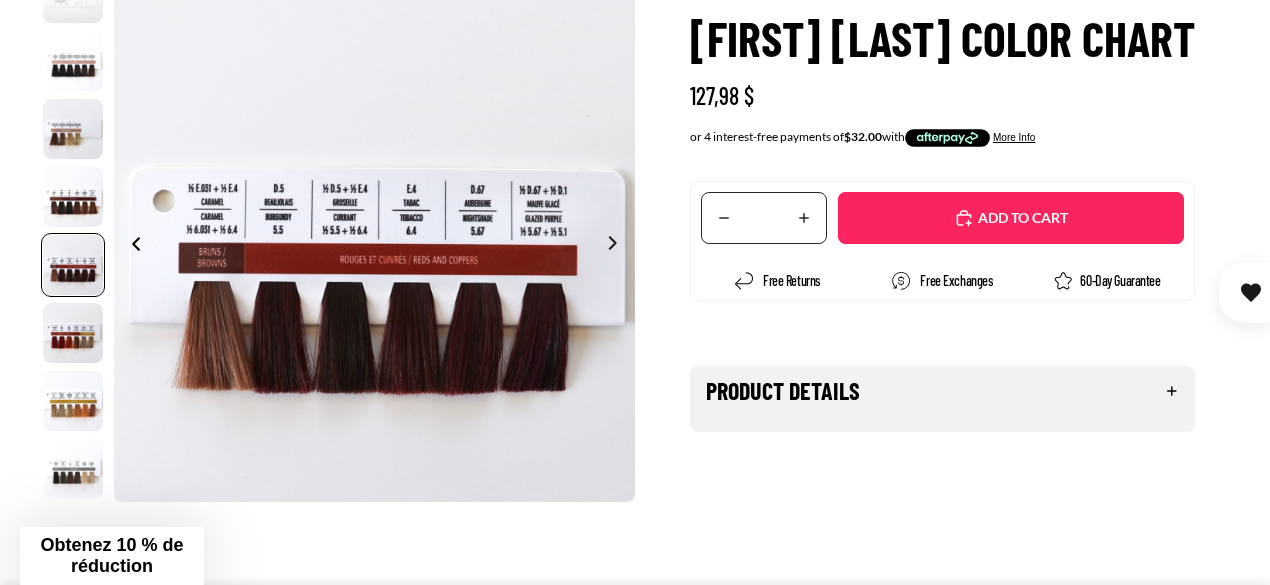 click at bounding box center (618, 246) 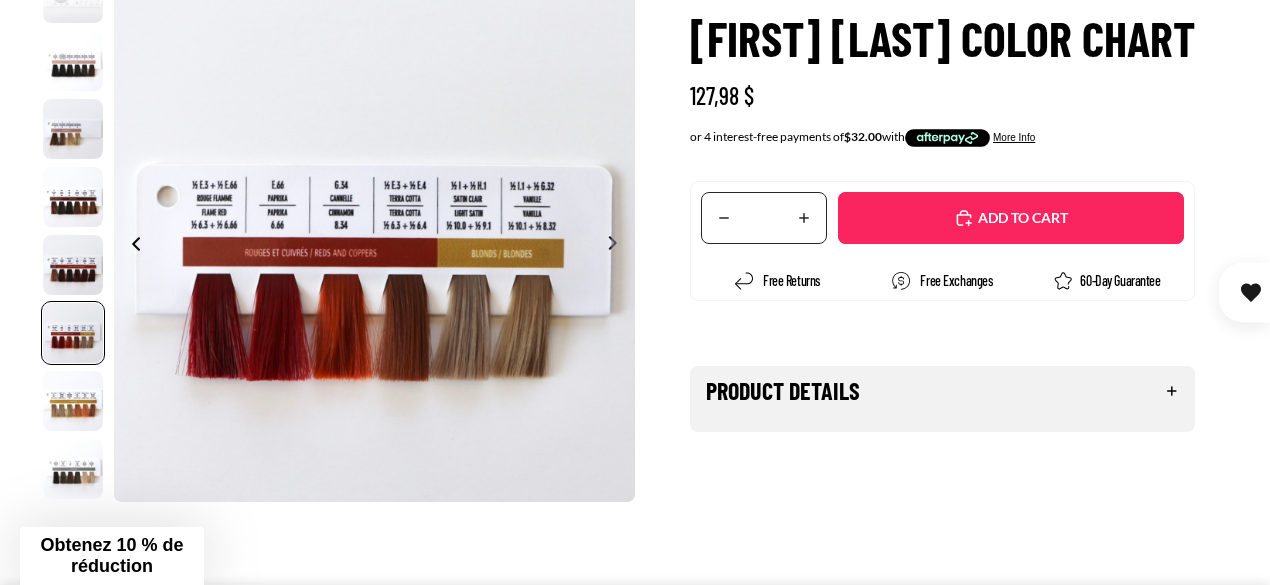 click at bounding box center (618, 246) 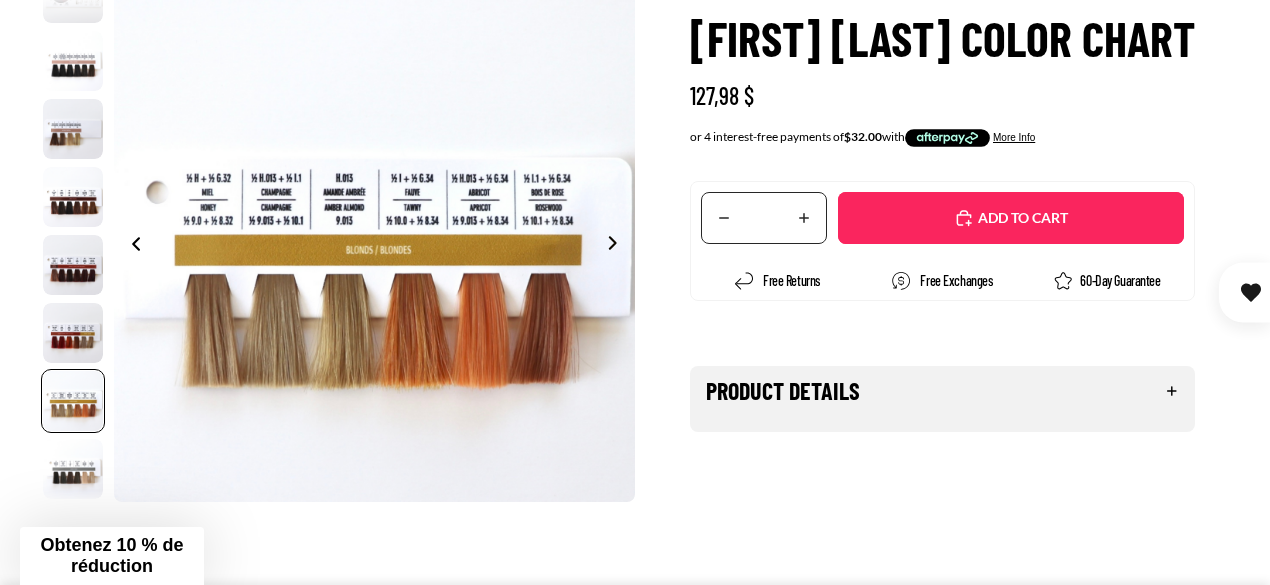 click at bounding box center [618, 246] 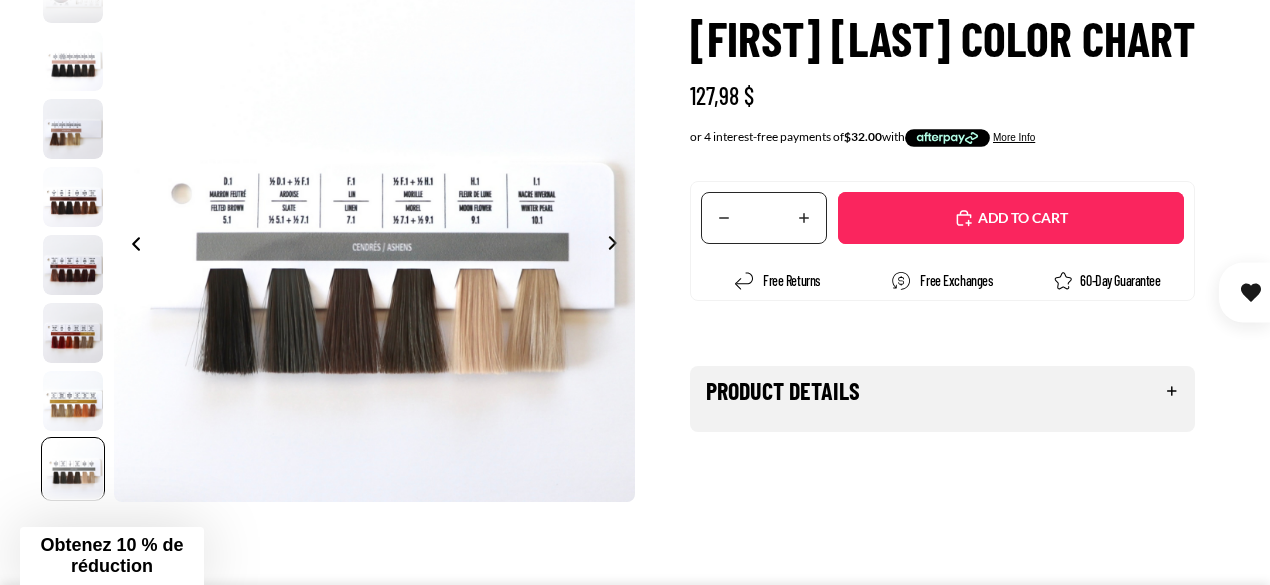 click at bounding box center (618, 246) 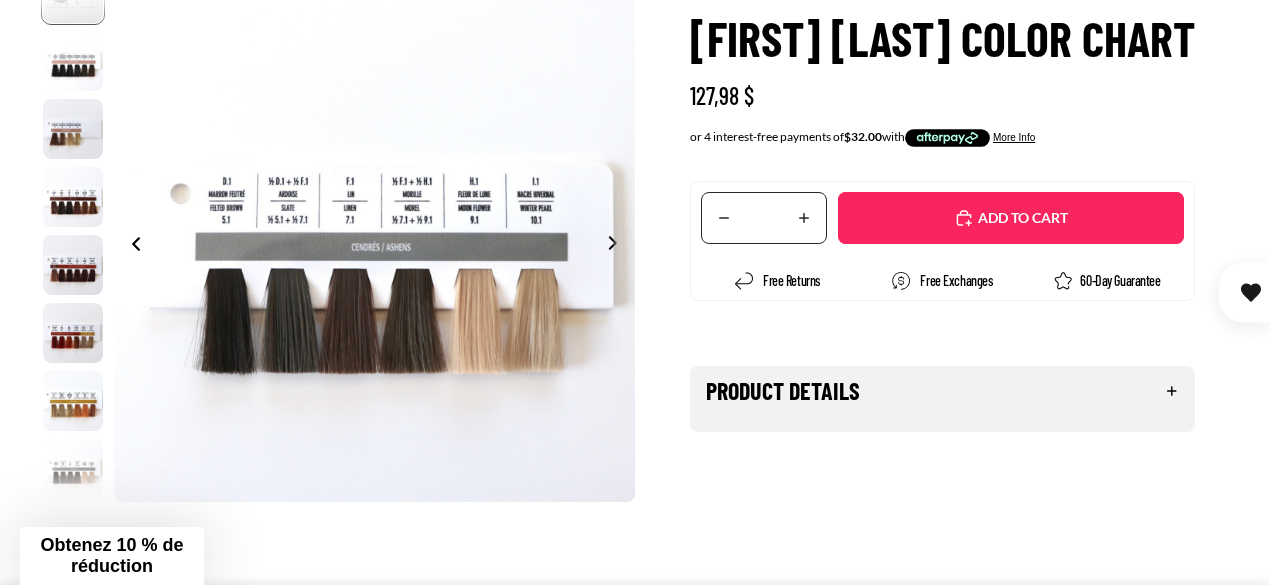 scroll, scrollTop: 0, scrollLeft: 0, axis: both 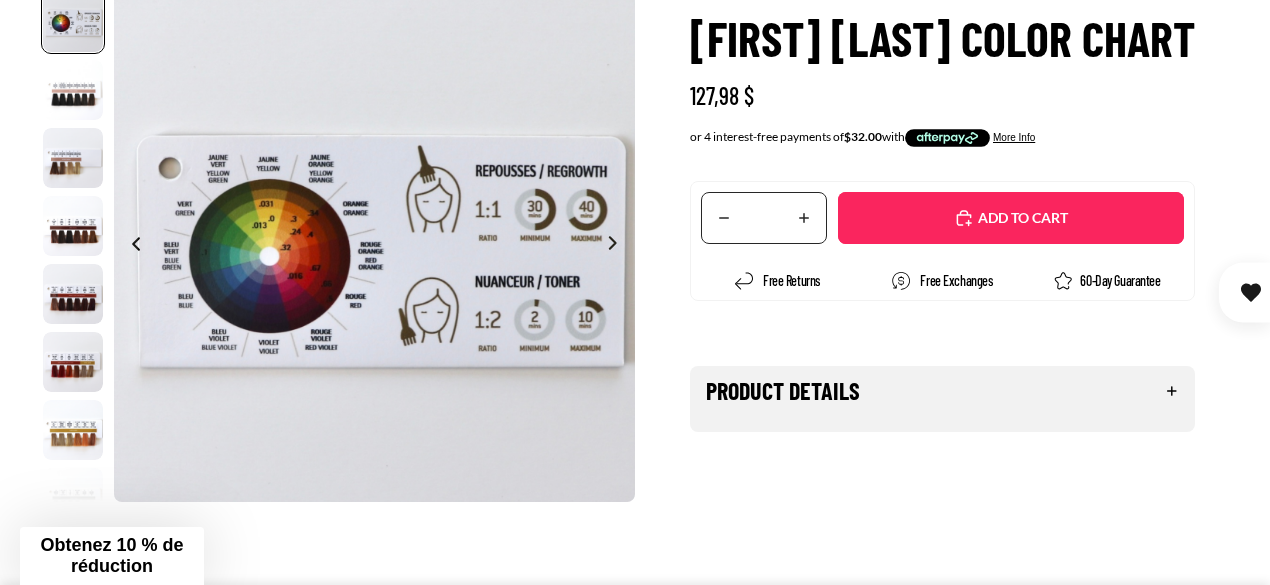 click at bounding box center [618, 246] 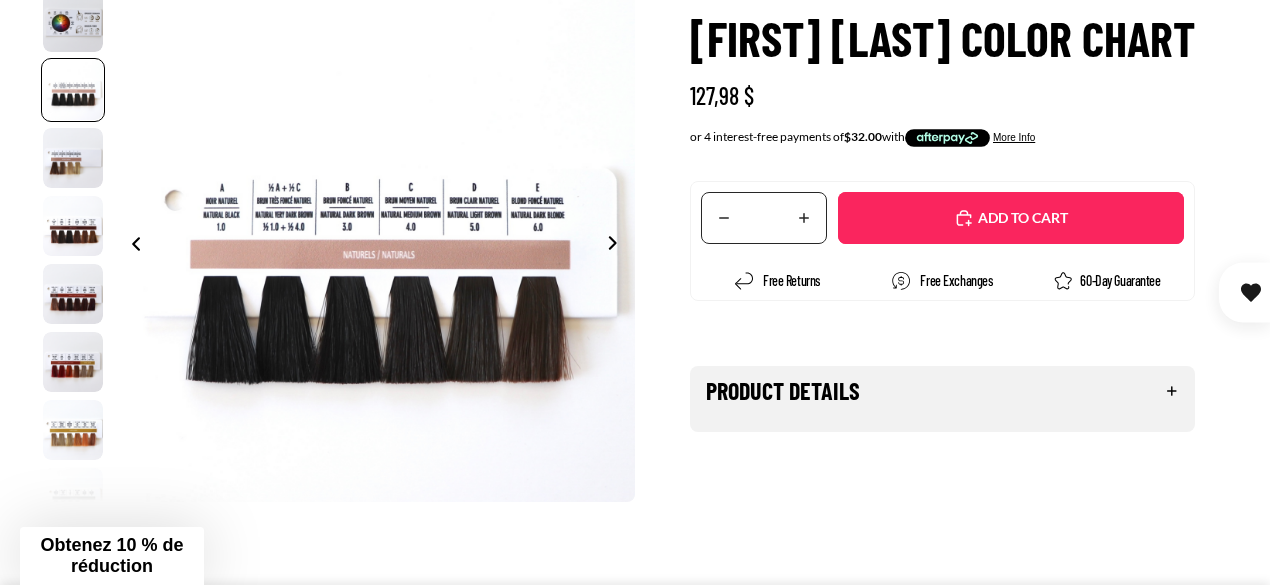 scroll, scrollTop: 0, scrollLeft: 522, axis: horizontal 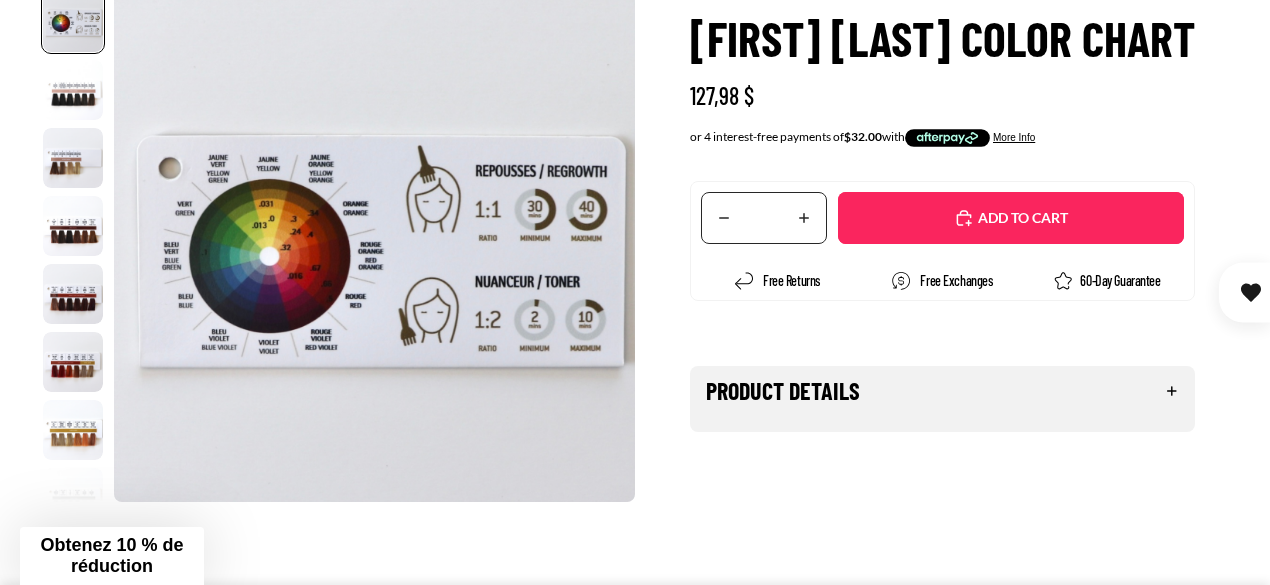 click at bounding box center [337, 245] 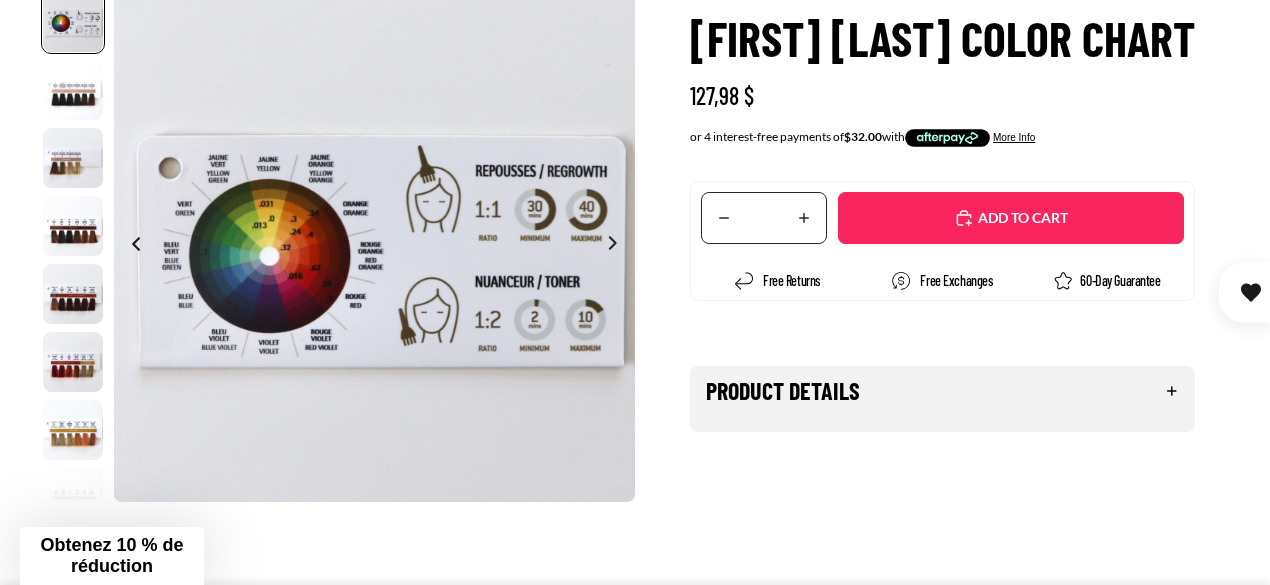 click 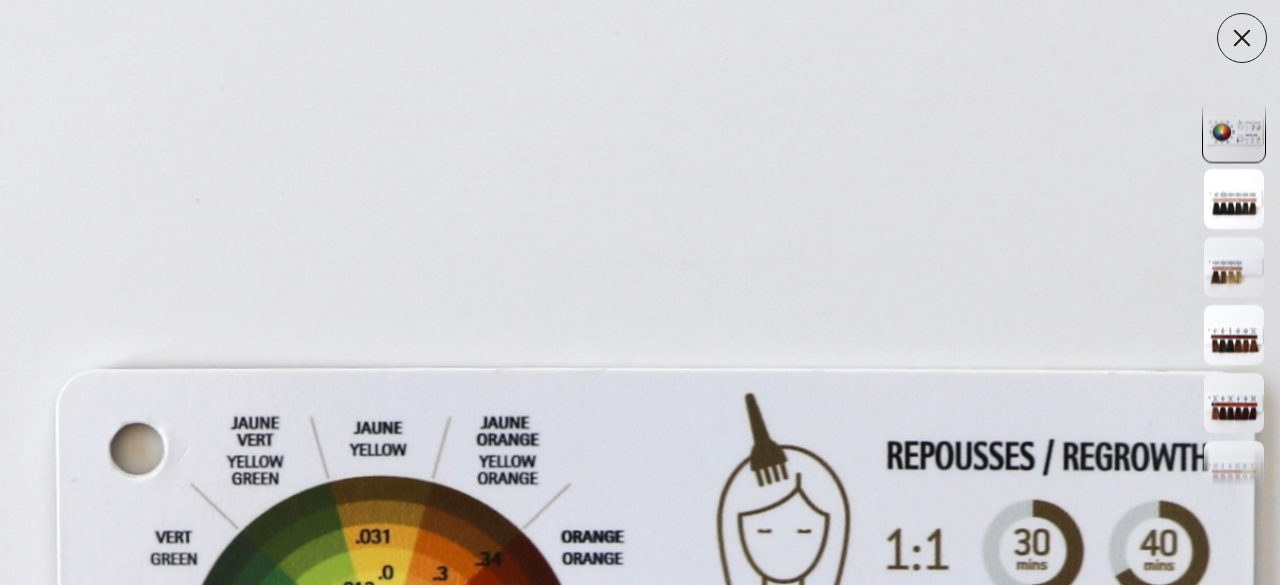 scroll, scrollTop: 0, scrollLeft: 0, axis: both 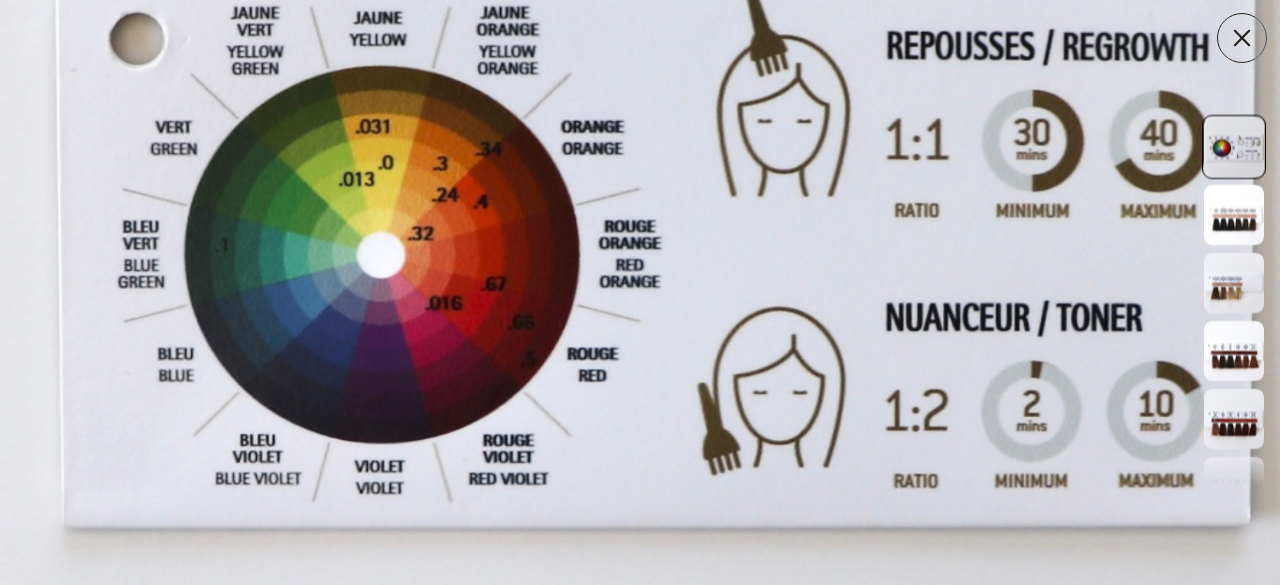 click 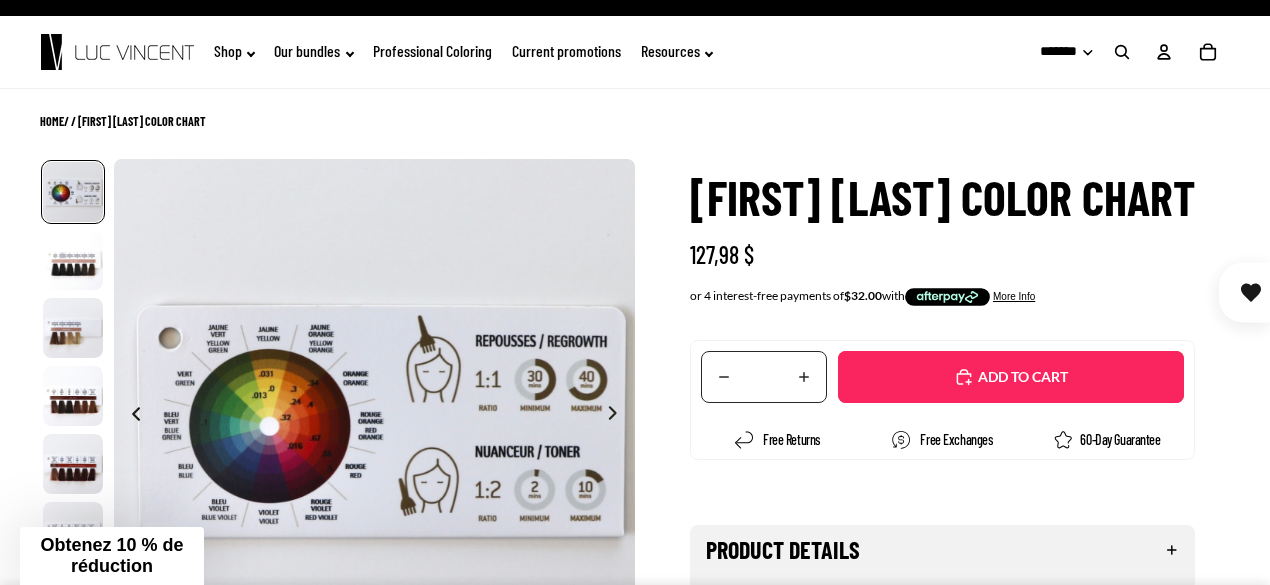 scroll, scrollTop: 0, scrollLeft: 0, axis: both 